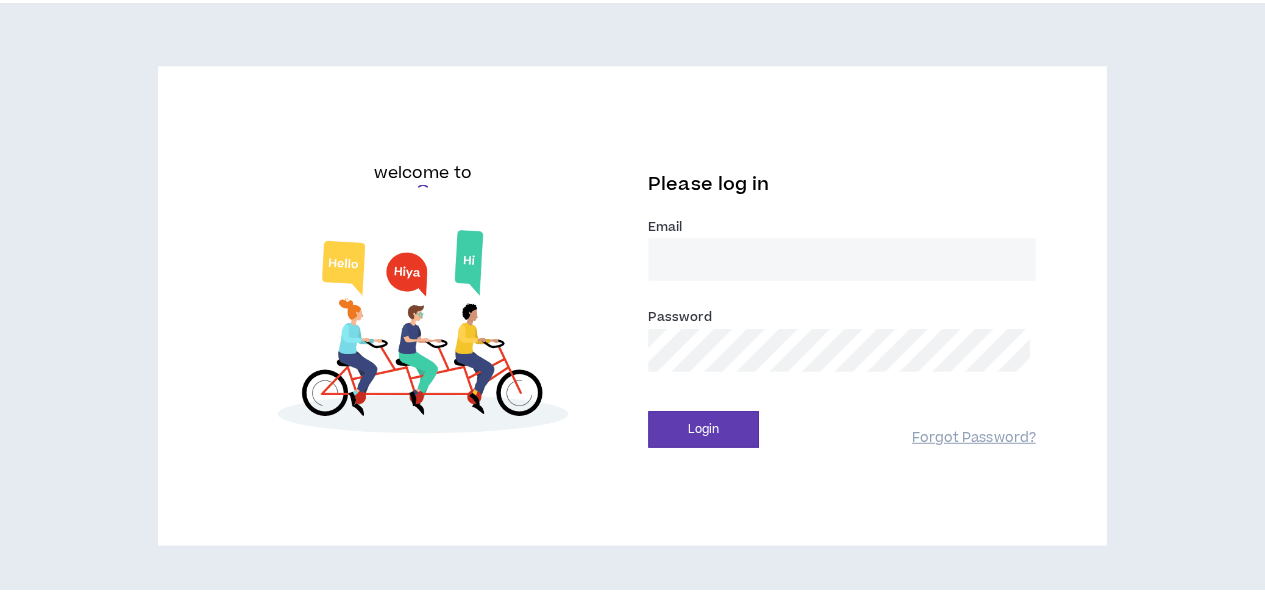scroll, scrollTop: 0, scrollLeft: 0, axis: both 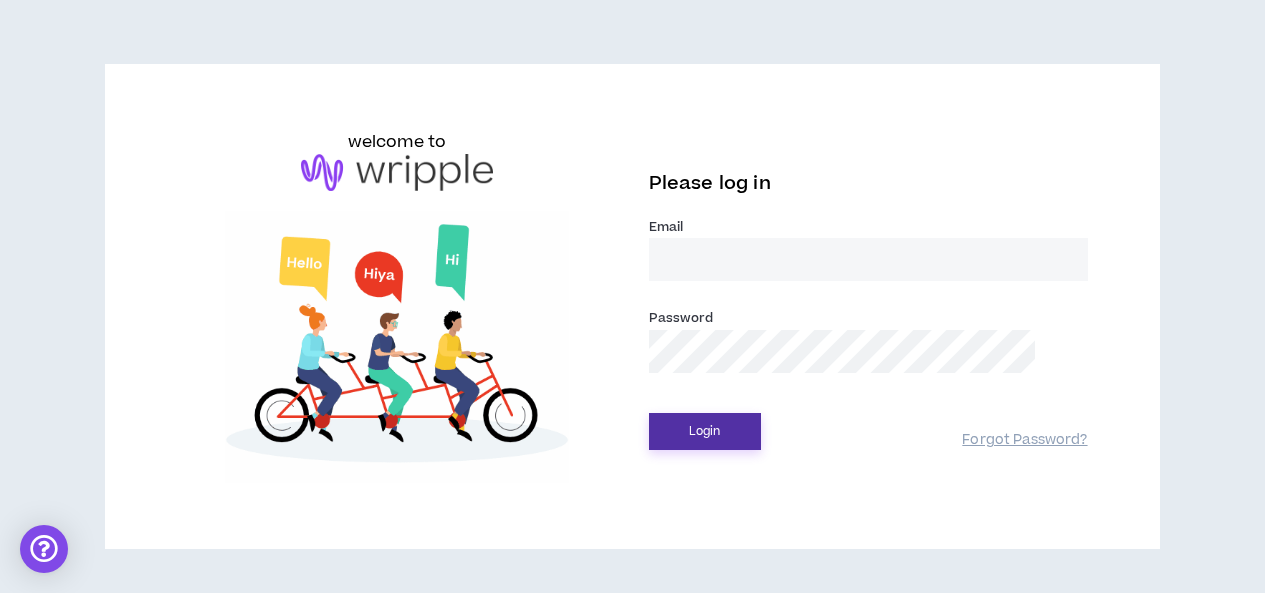 type on "evan.oster@scimark.net" 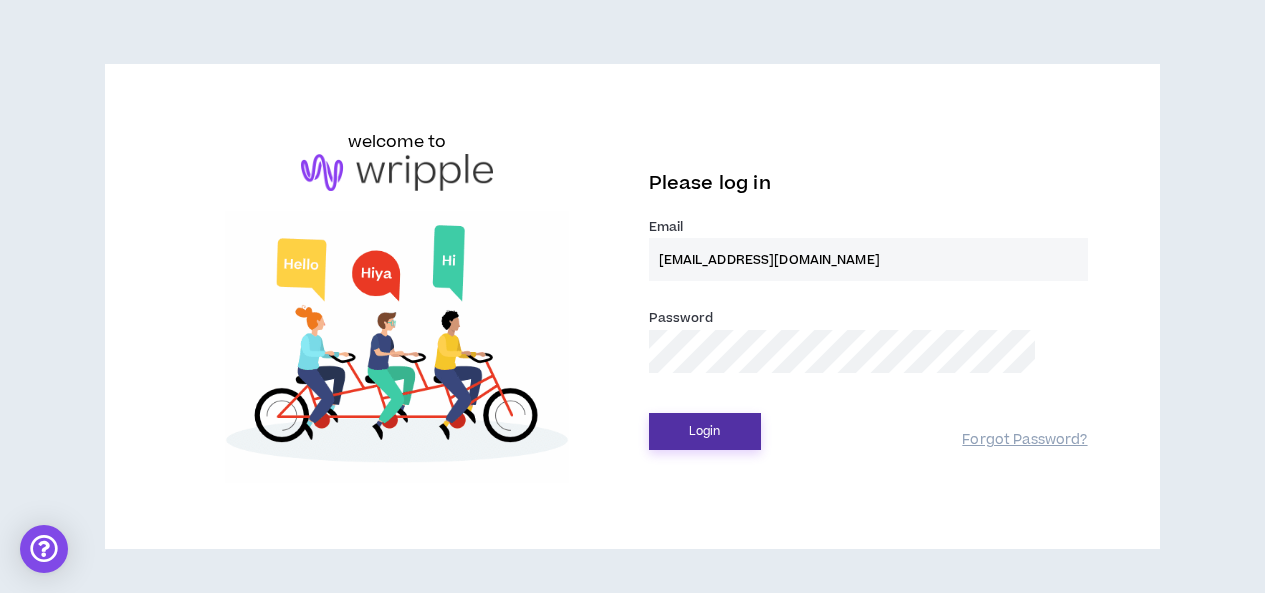 click on "Login" at bounding box center (705, 431) 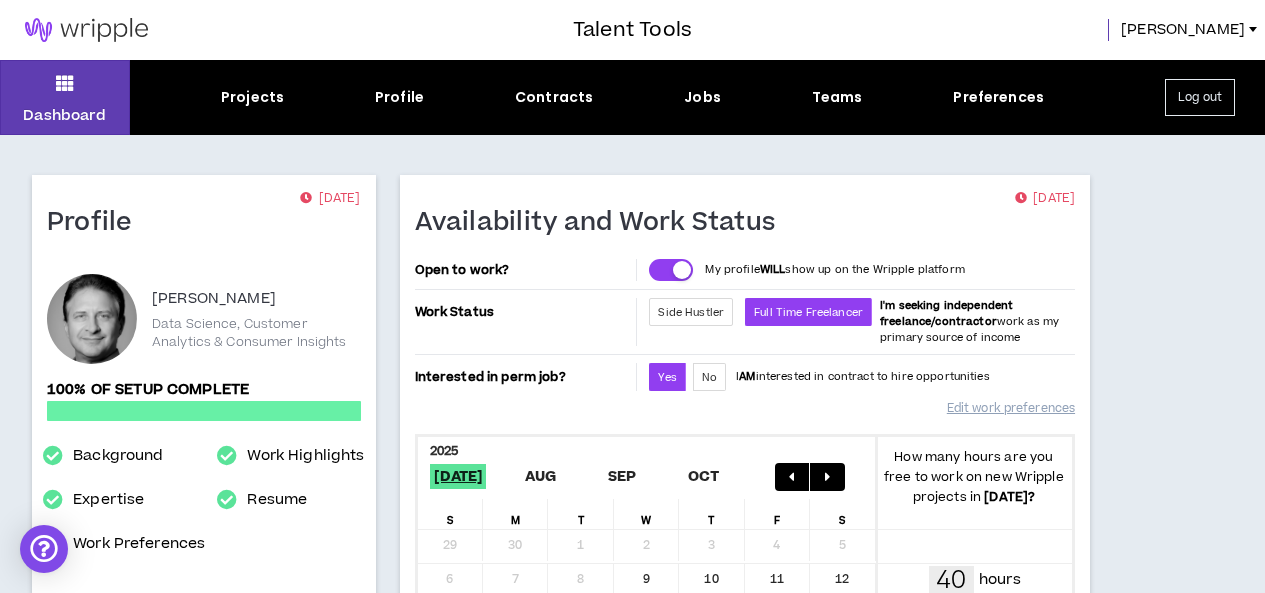 click on "3" at bounding box center [122, 900] 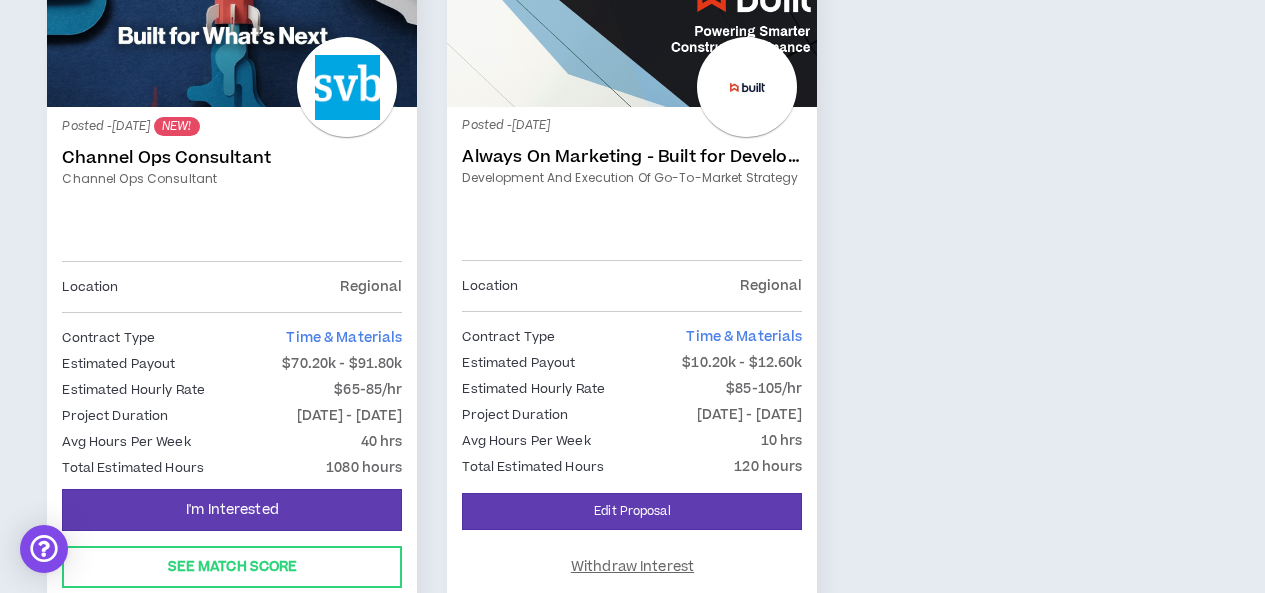 scroll, scrollTop: 467, scrollLeft: 0, axis: vertical 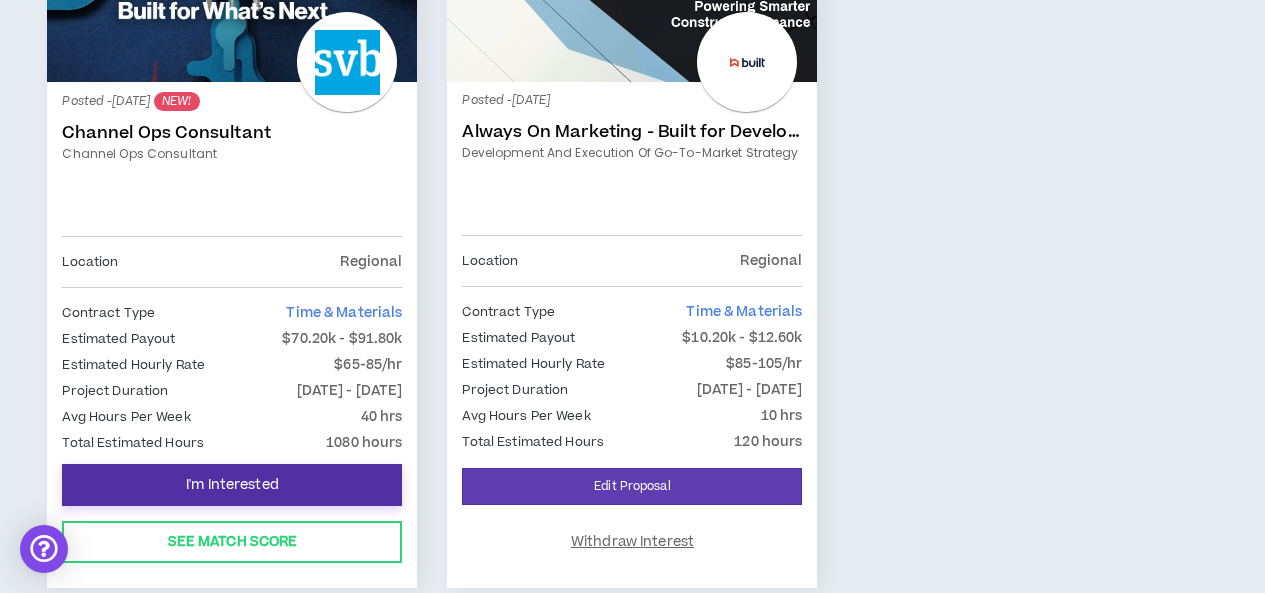 click on "I'm Interested" at bounding box center [232, 485] 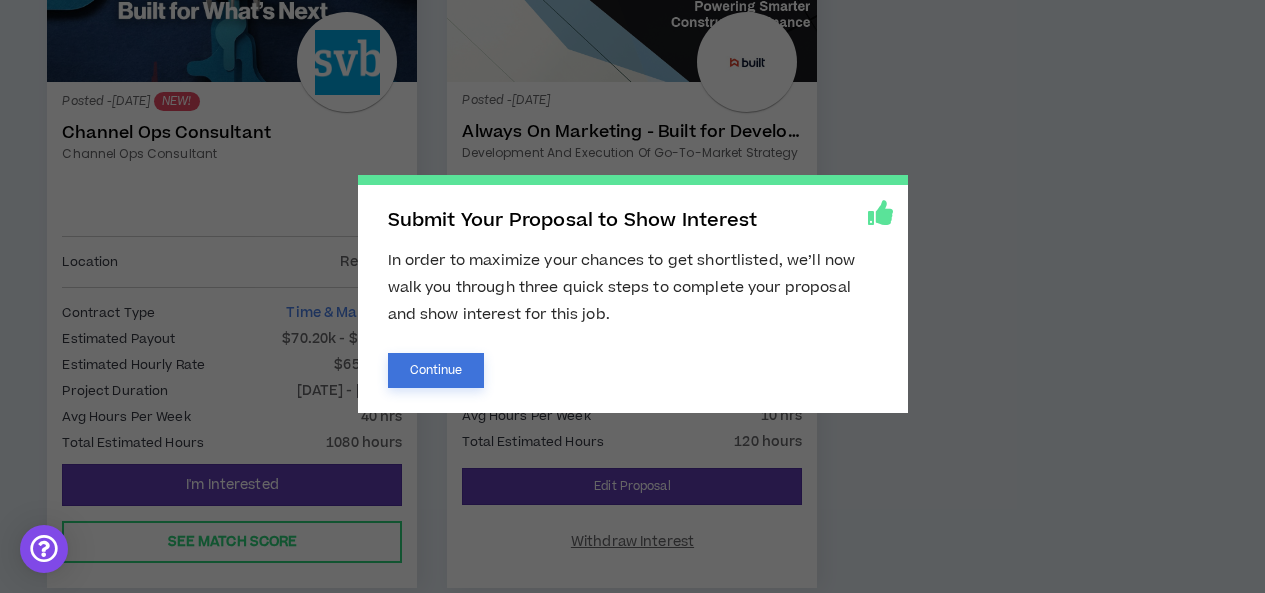 click on "Continue" at bounding box center [436, 370] 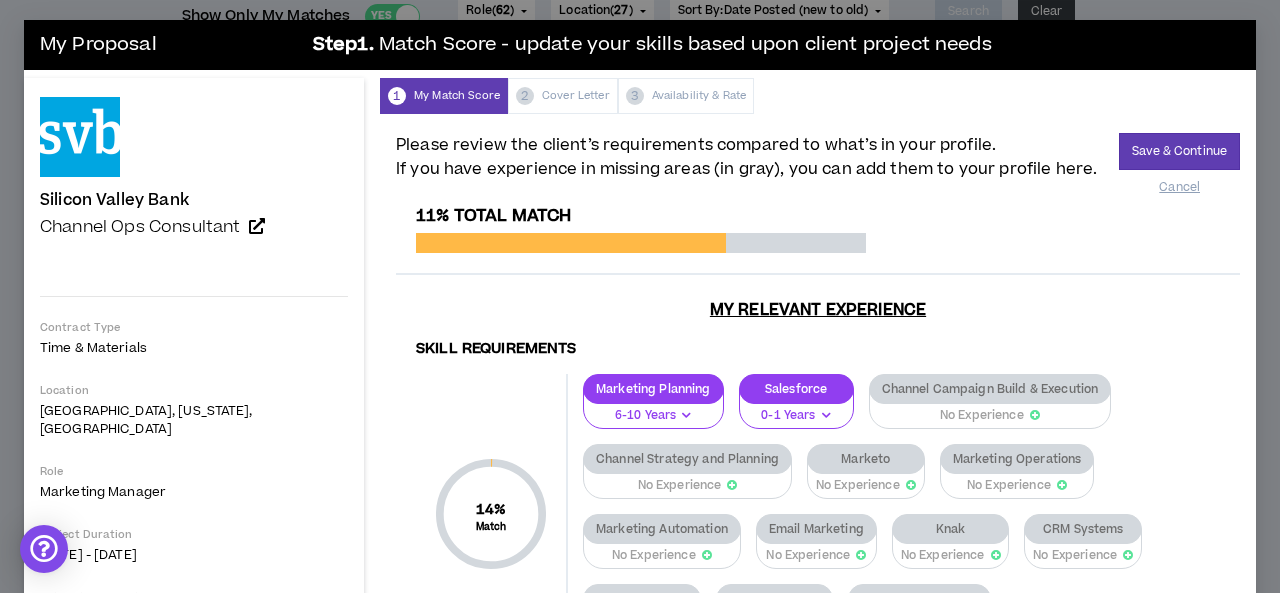 scroll, scrollTop: 110, scrollLeft: 0, axis: vertical 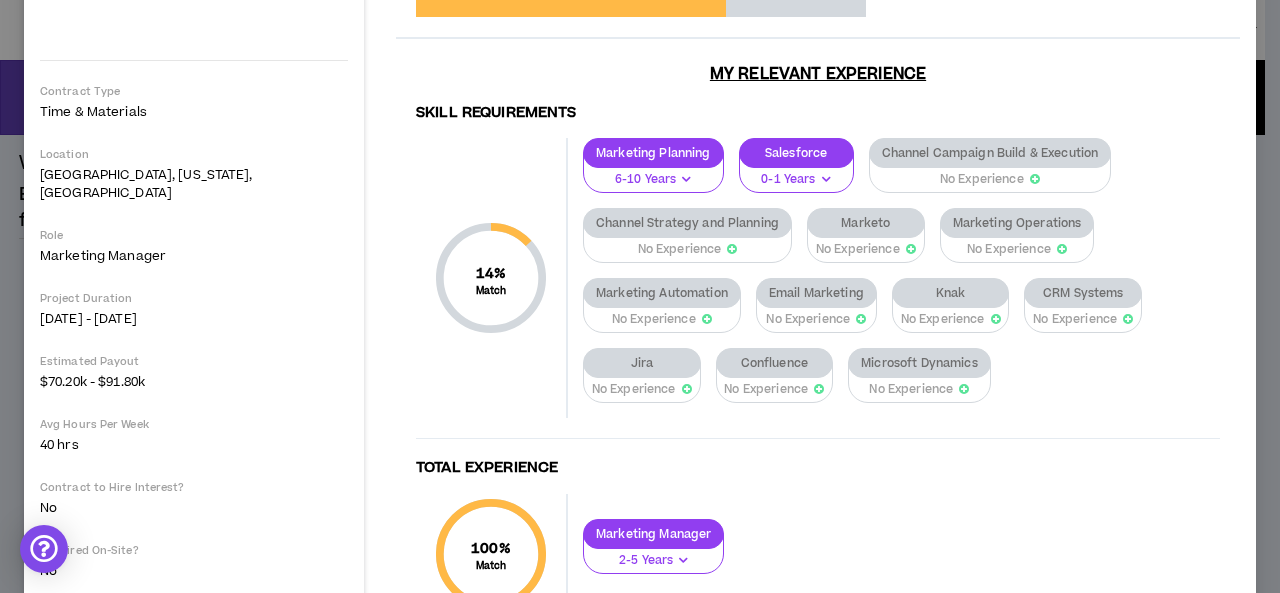 click on "No Experience" at bounding box center (1075, 319) 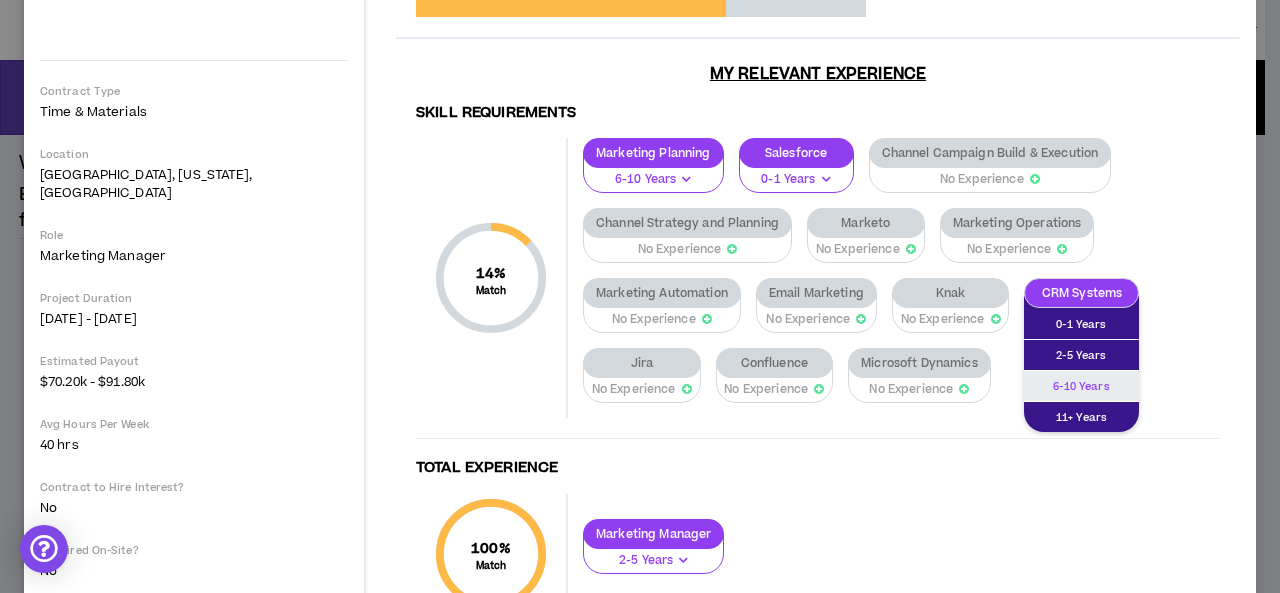 click on "6-10 Years" at bounding box center (1081, 386) 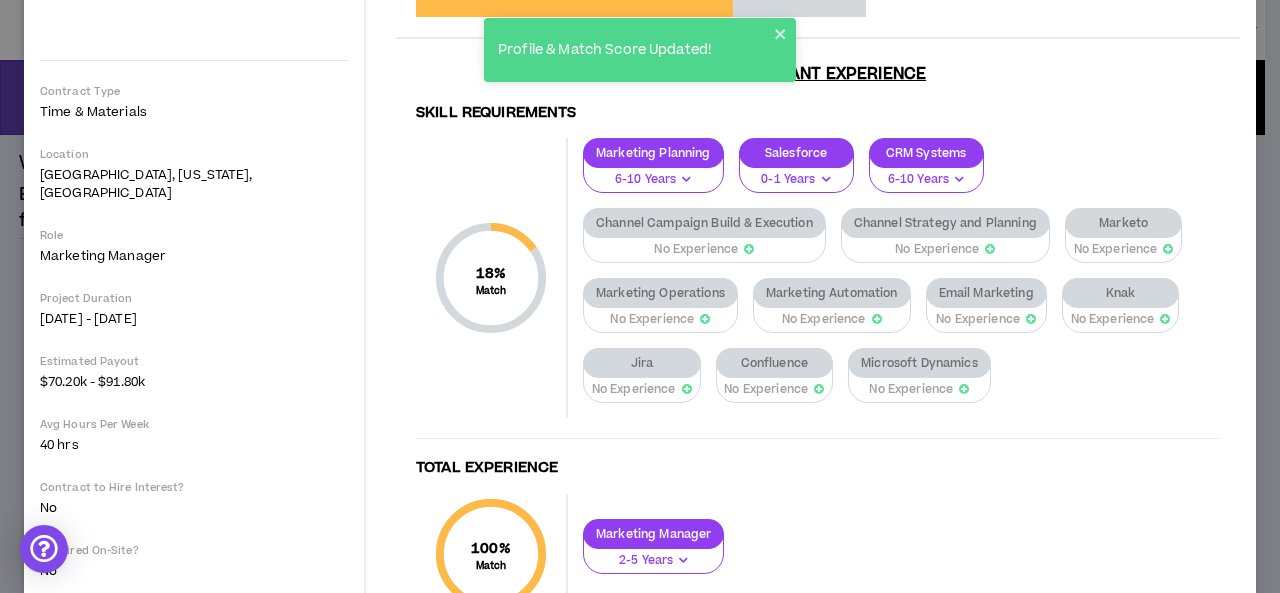 click on "Channel Campaign Build & Execution" at bounding box center [704, 223] 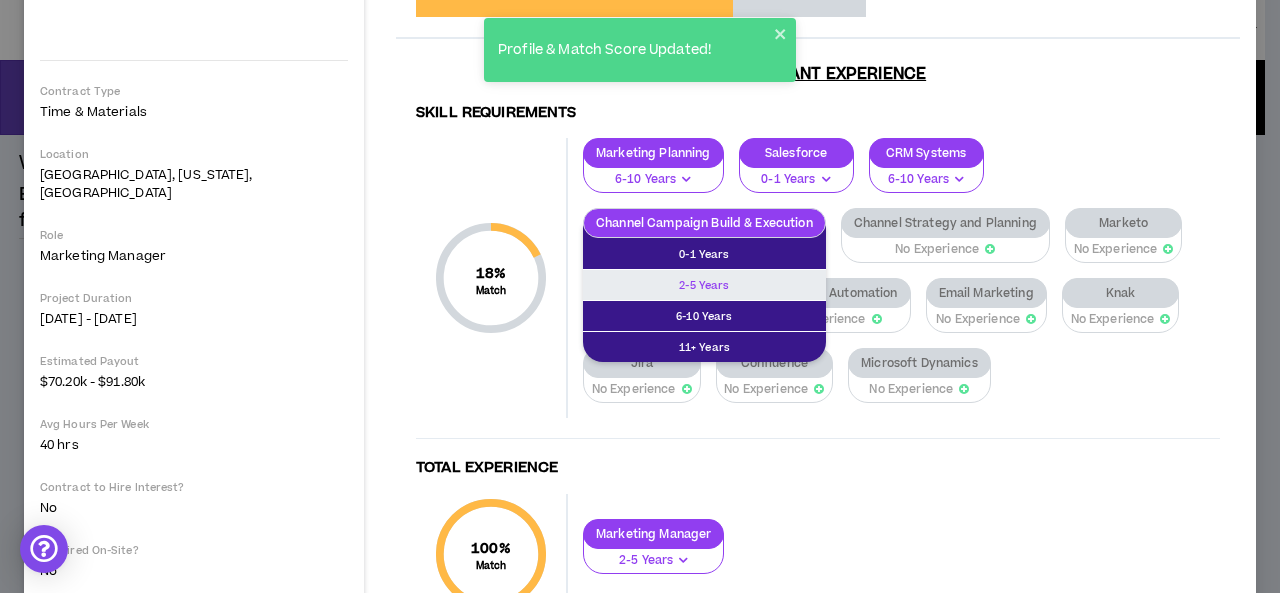 click on "2-5 Years" at bounding box center (704, 285) 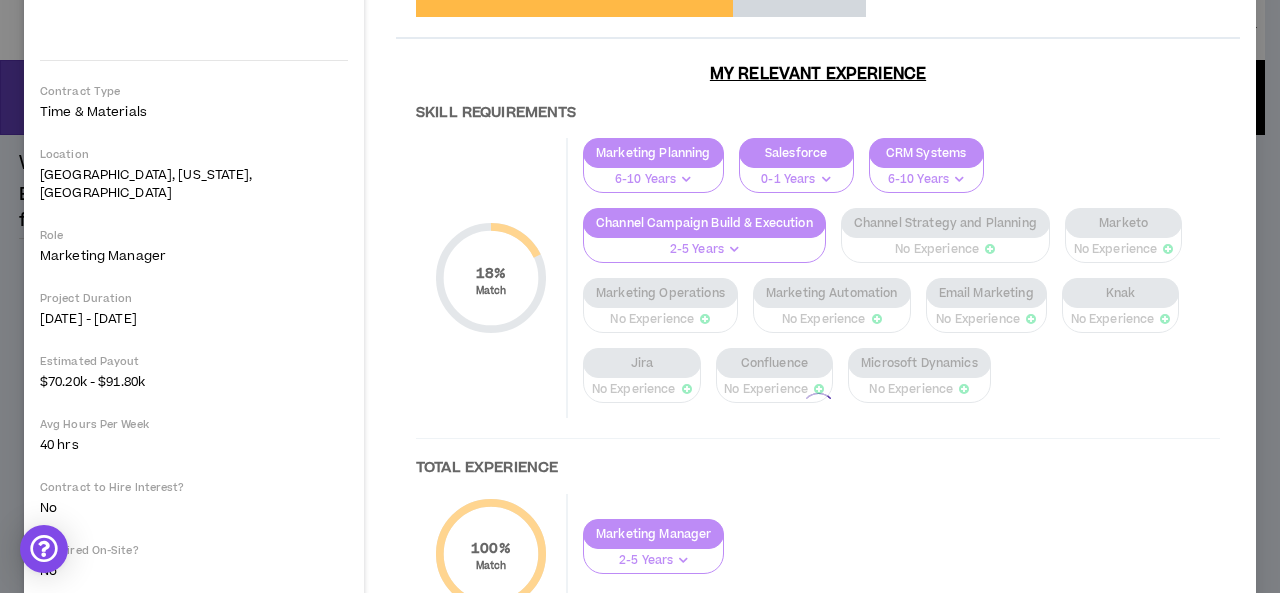 click at bounding box center (818, 410) 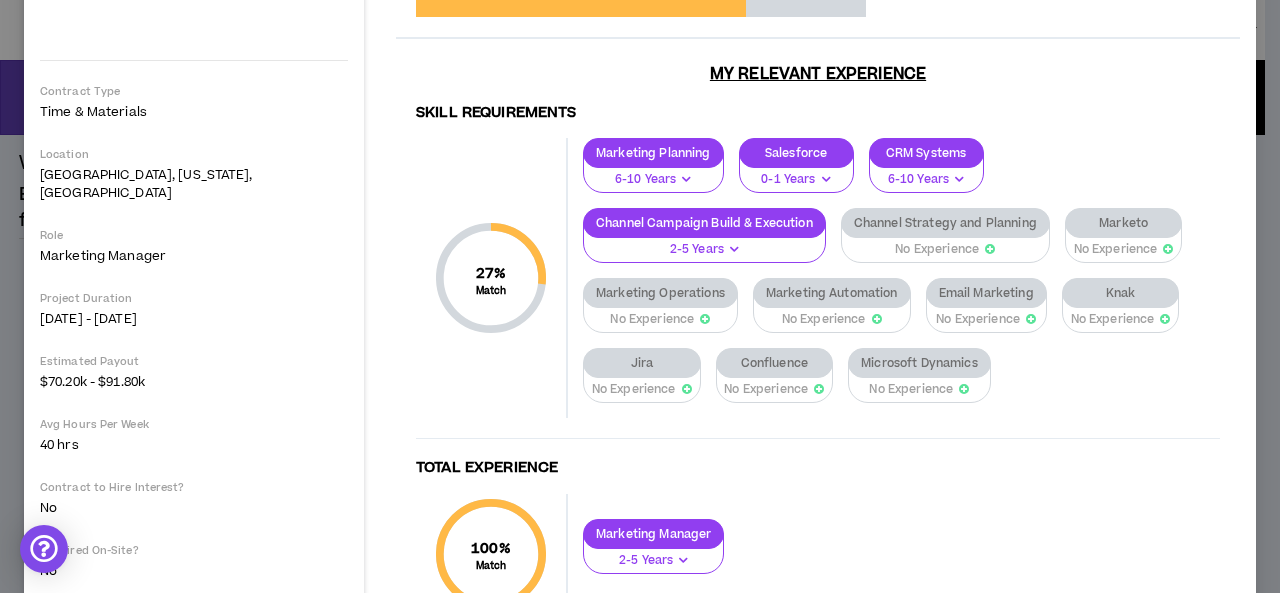 click on "No Experience" at bounding box center [945, 243] 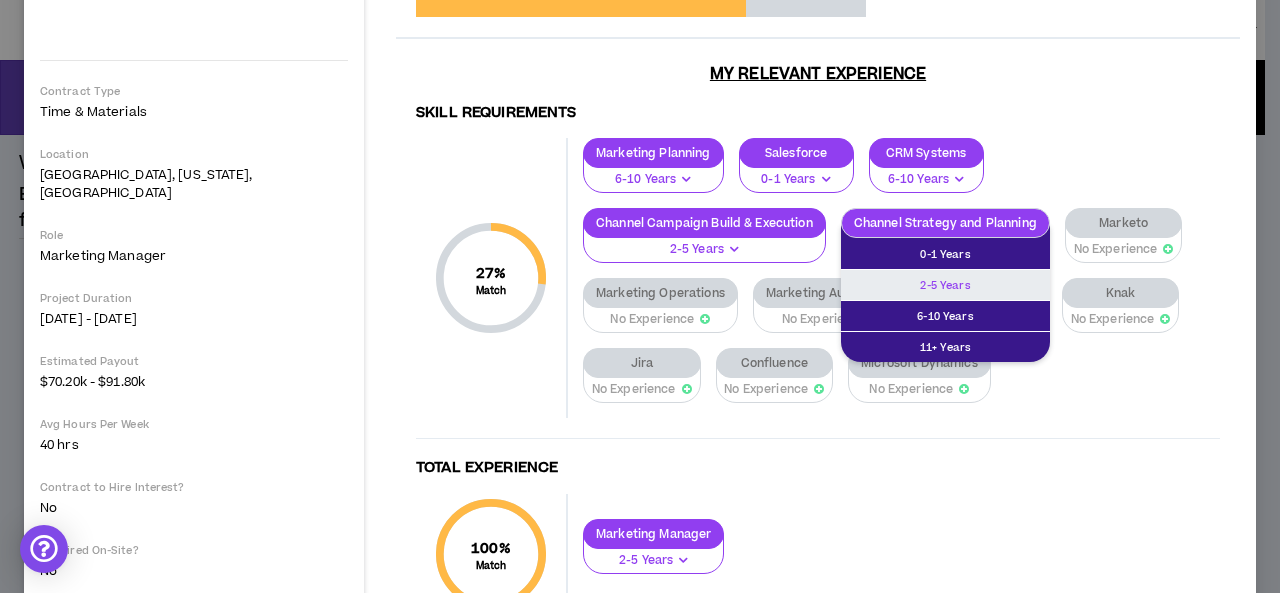 click on "2-5 Years" at bounding box center (945, 285) 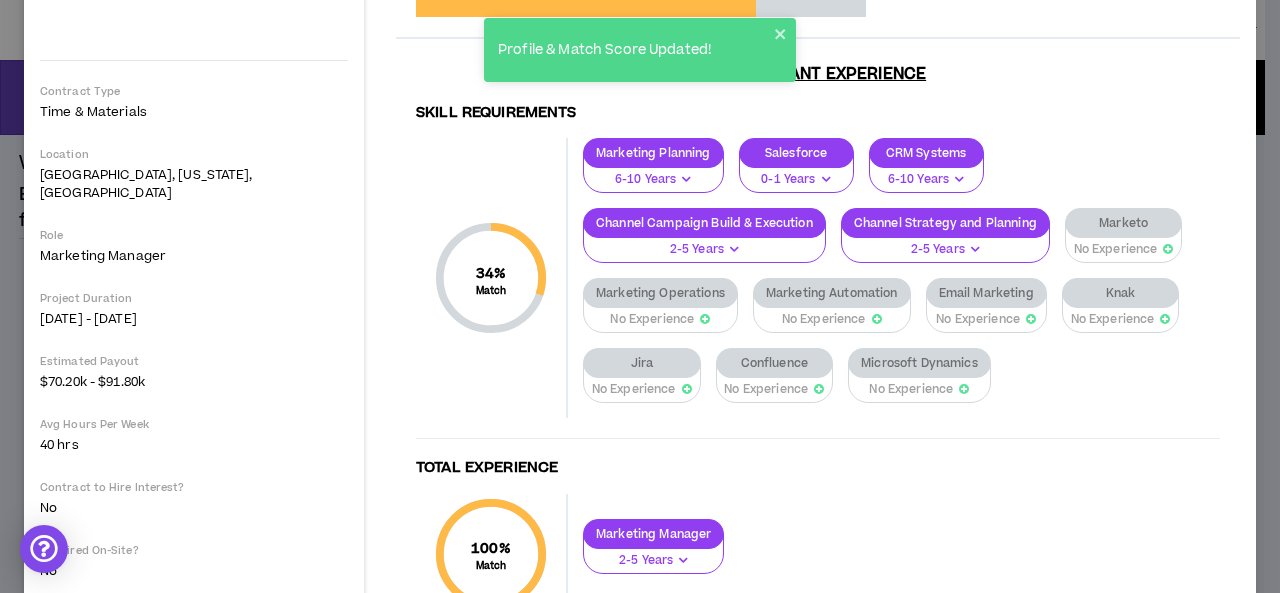 click on "No Experience" at bounding box center (652, 319) 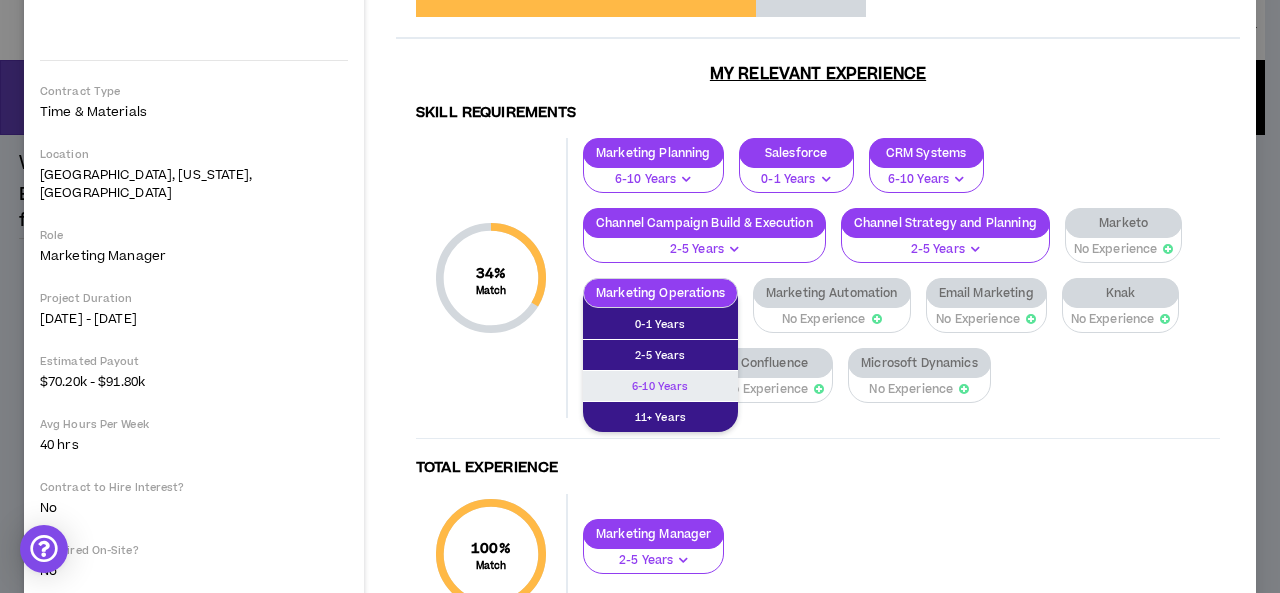 click on "6-10 Years" at bounding box center (660, 386) 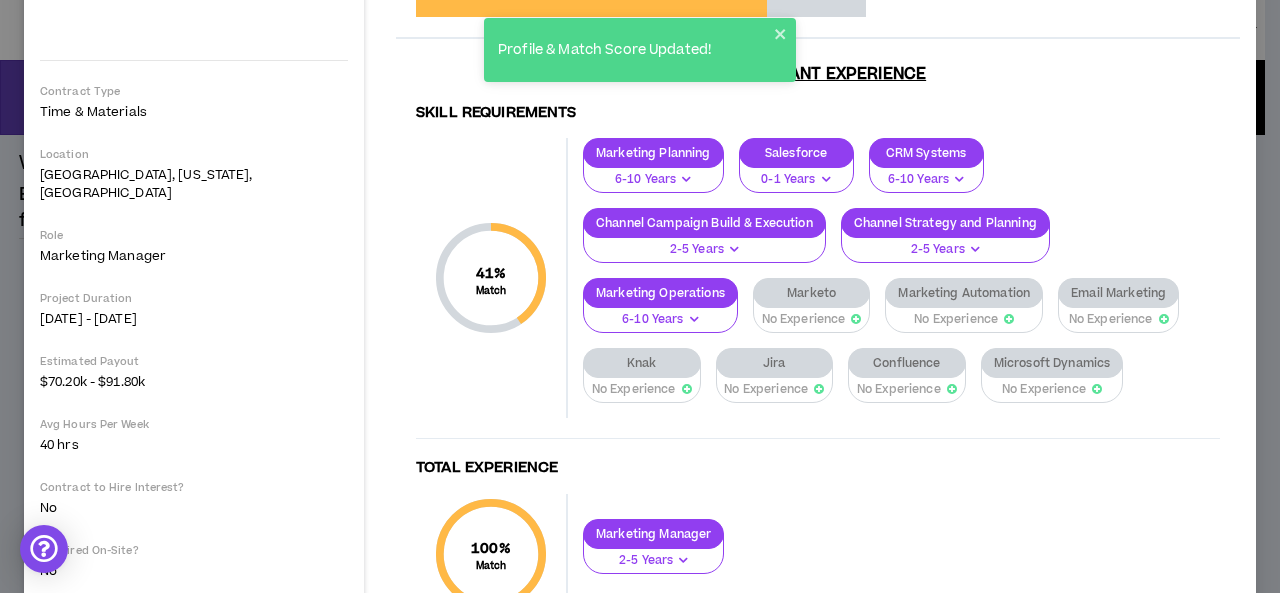 click on "Marketing Automation" at bounding box center [964, 293] 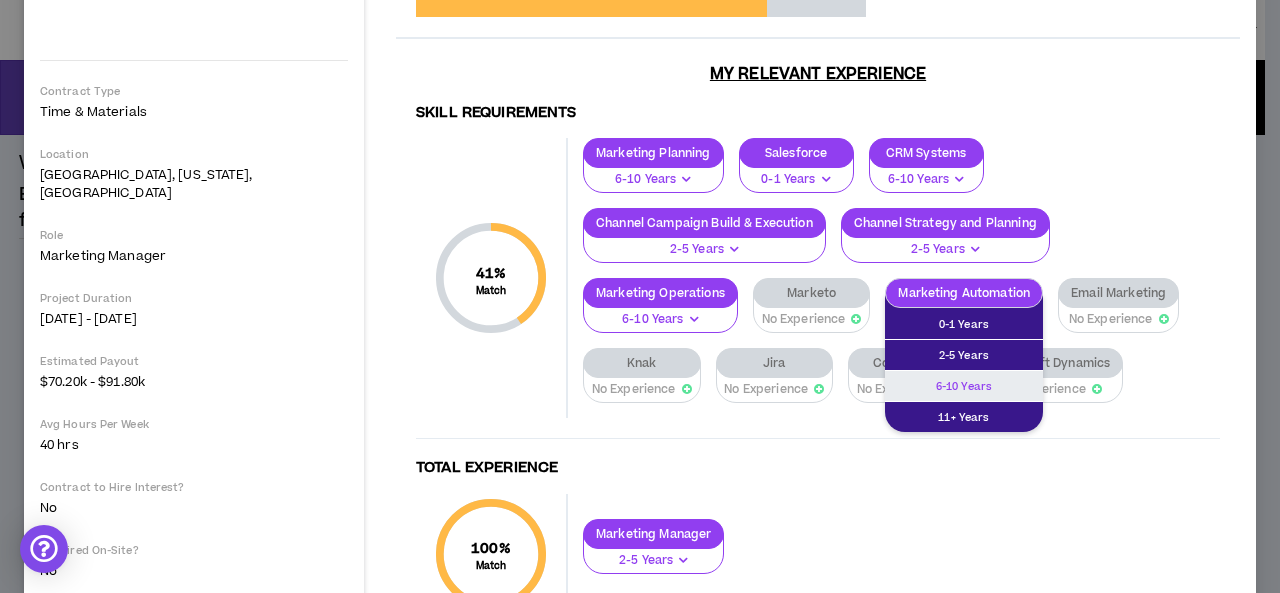 click on "6-10 Years" at bounding box center [964, 386] 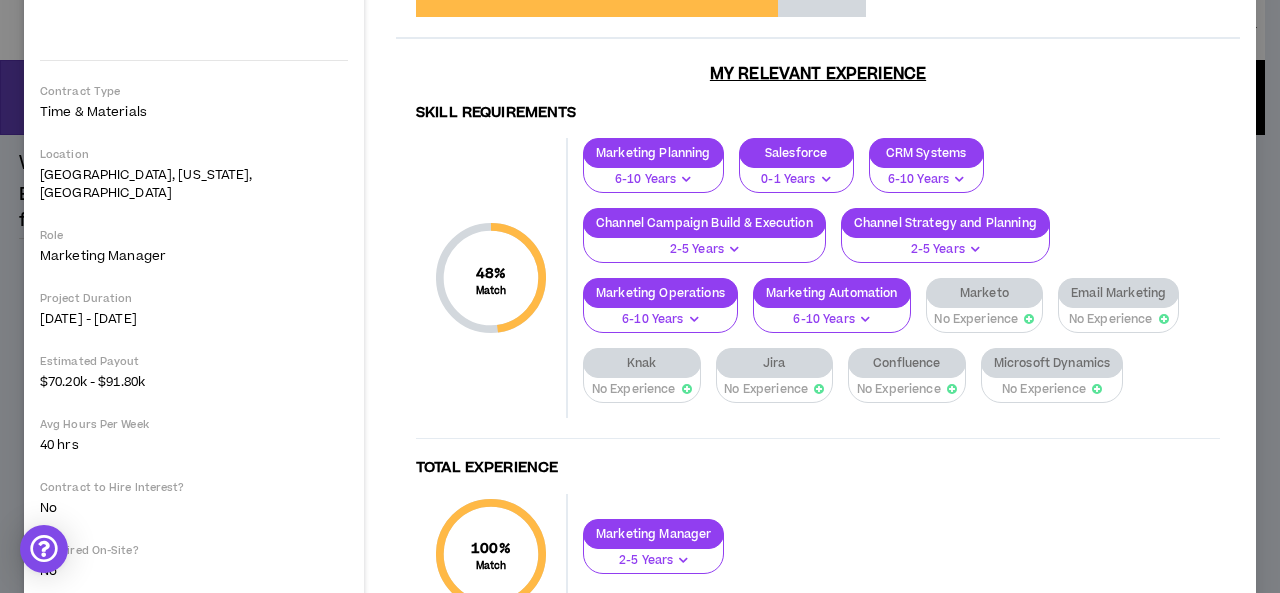click on "Microsoft Dynamics" at bounding box center (1052, 363) 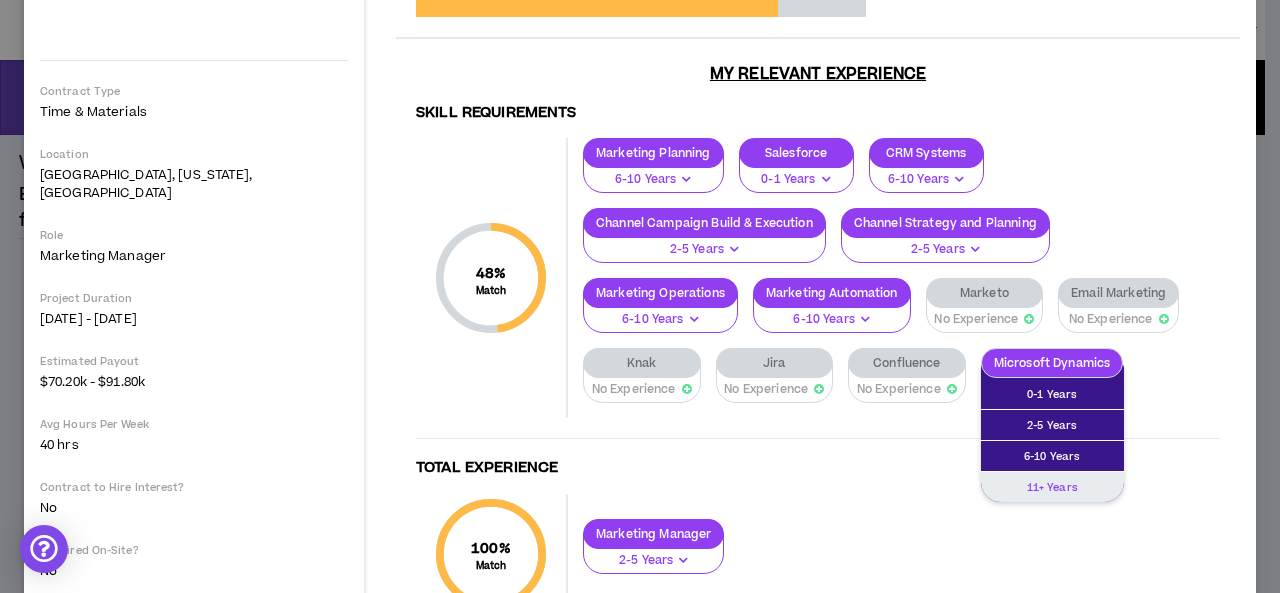 click on "11+ Years" at bounding box center [1052, 487] 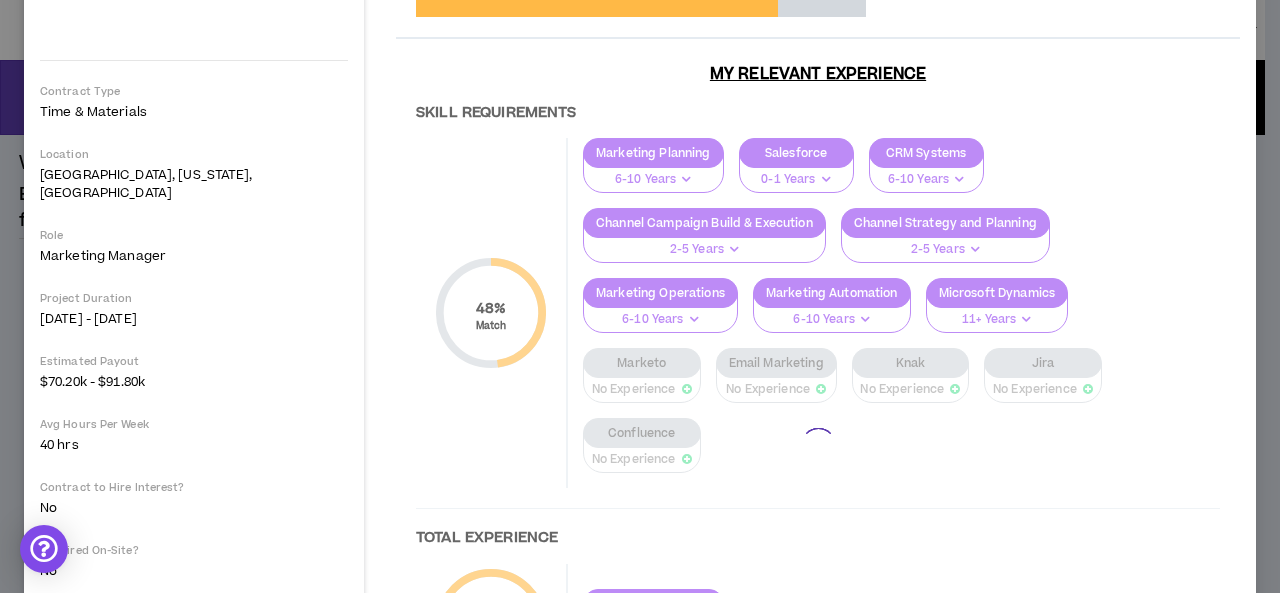 click at bounding box center [818, 445] 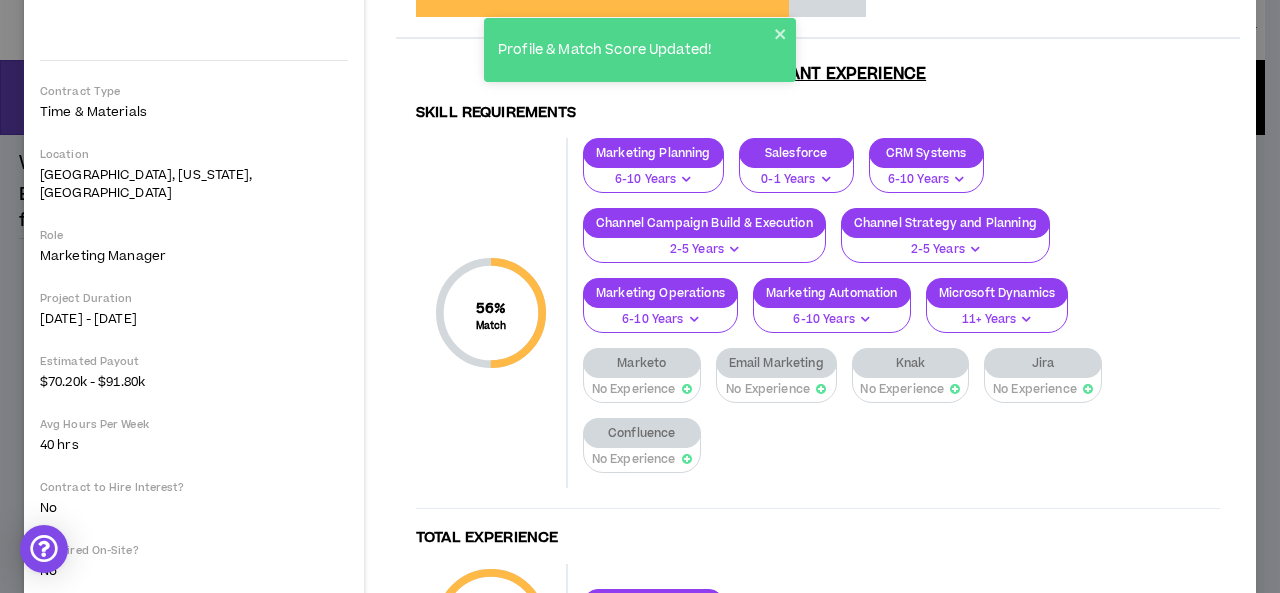click on "Email Marketing" at bounding box center [776, 363] 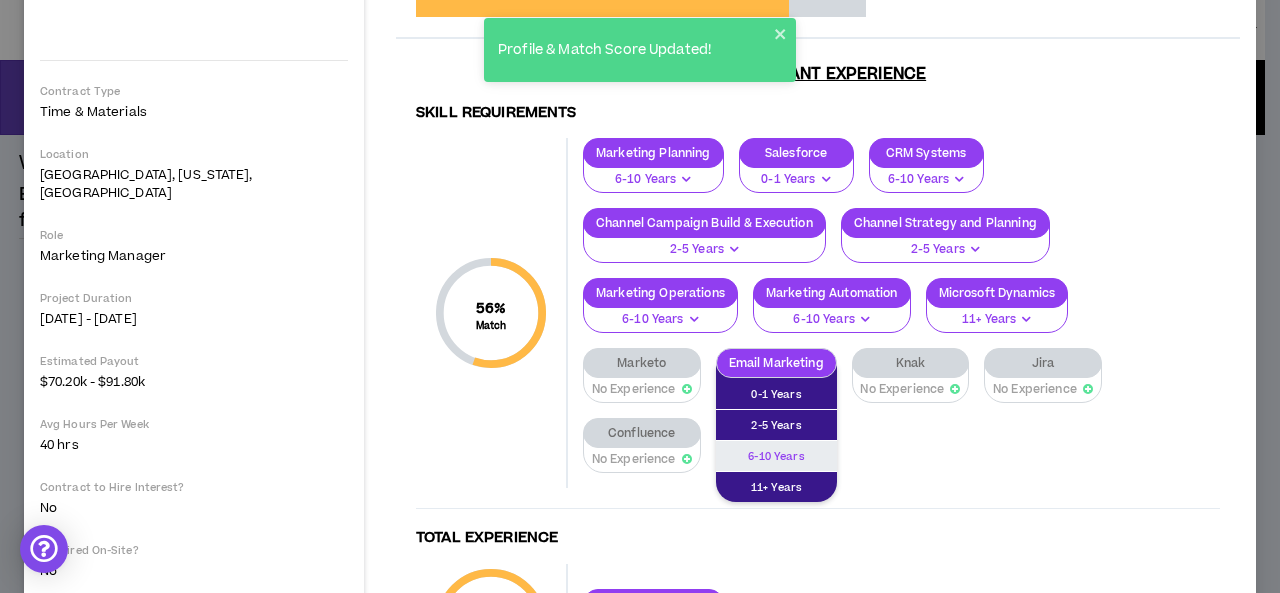 click on "6-10 Years" at bounding box center (776, 456) 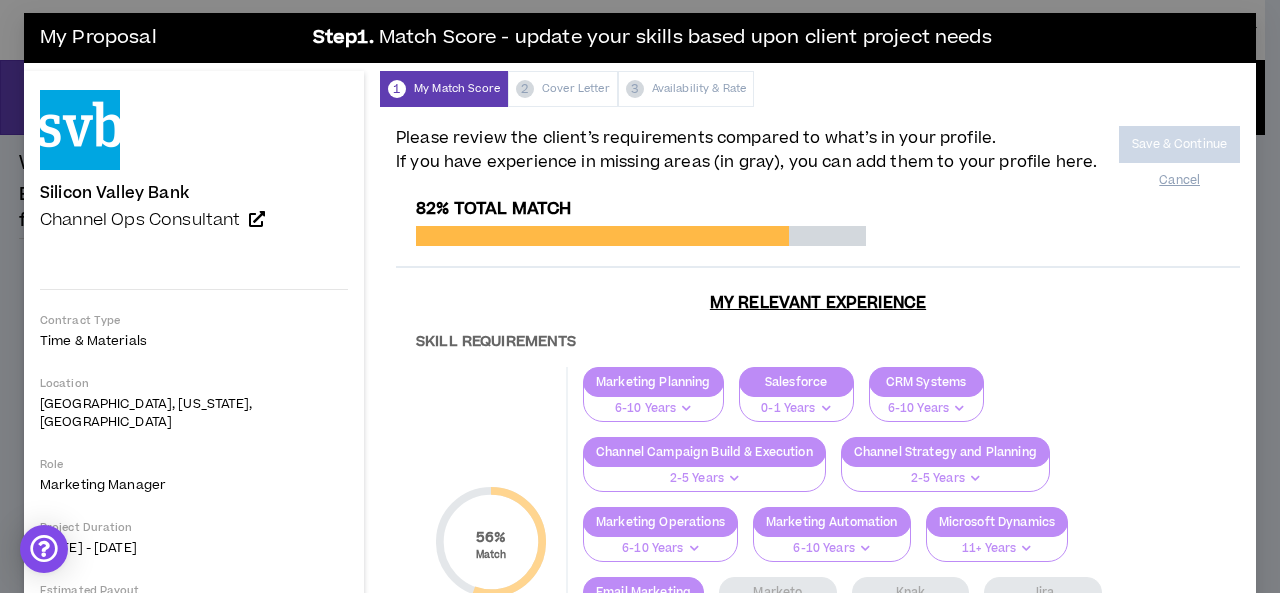 scroll, scrollTop: 0, scrollLeft: 0, axis: both 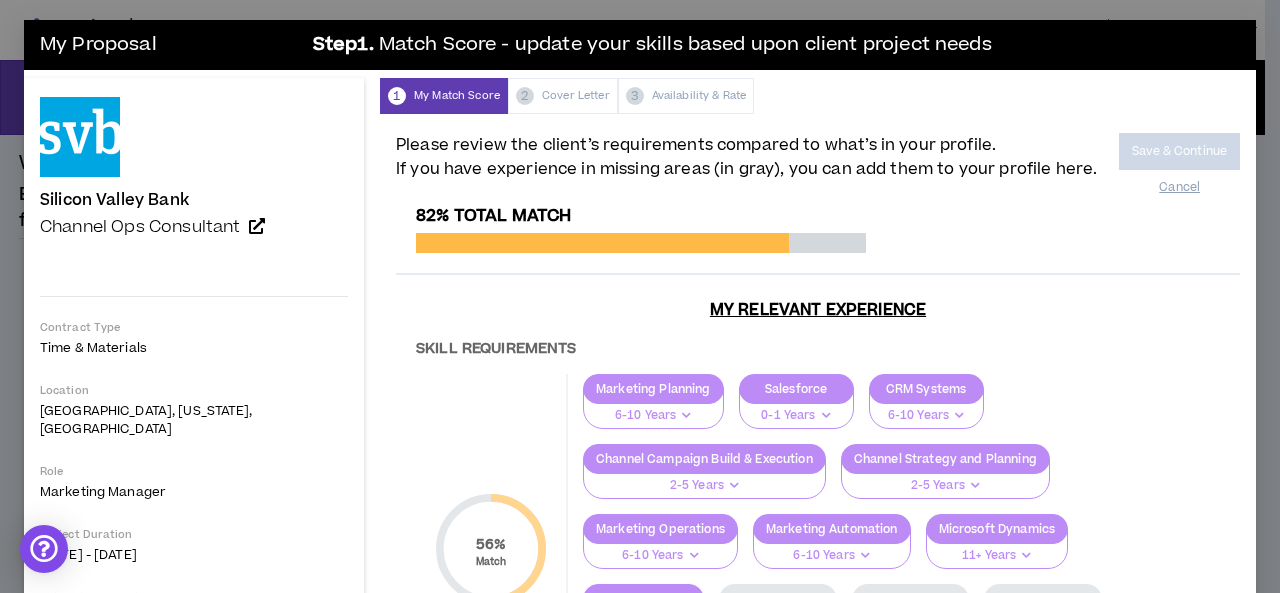 click on "1 My Match Score 2 Cover Letter 3 Availability & Rate" at bounding box center (818, 96) 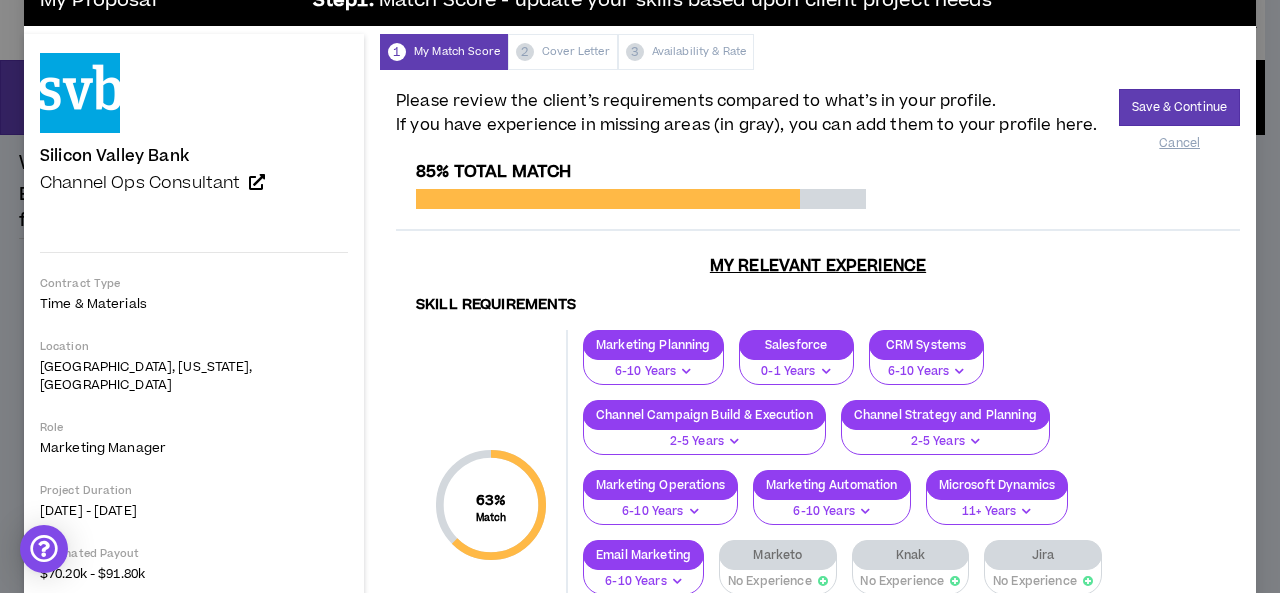 scroll, scrollTop: 36, scrollLeft: 0, axis: vertical 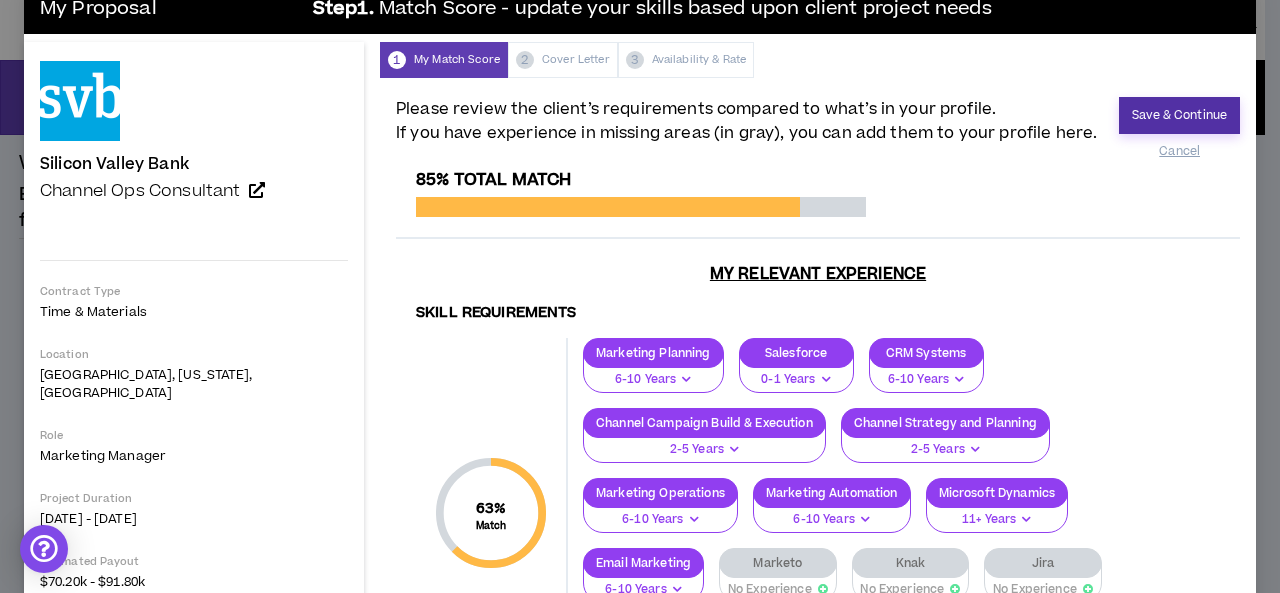 click on "Save & Continue" at bounding box center [1179, 115] 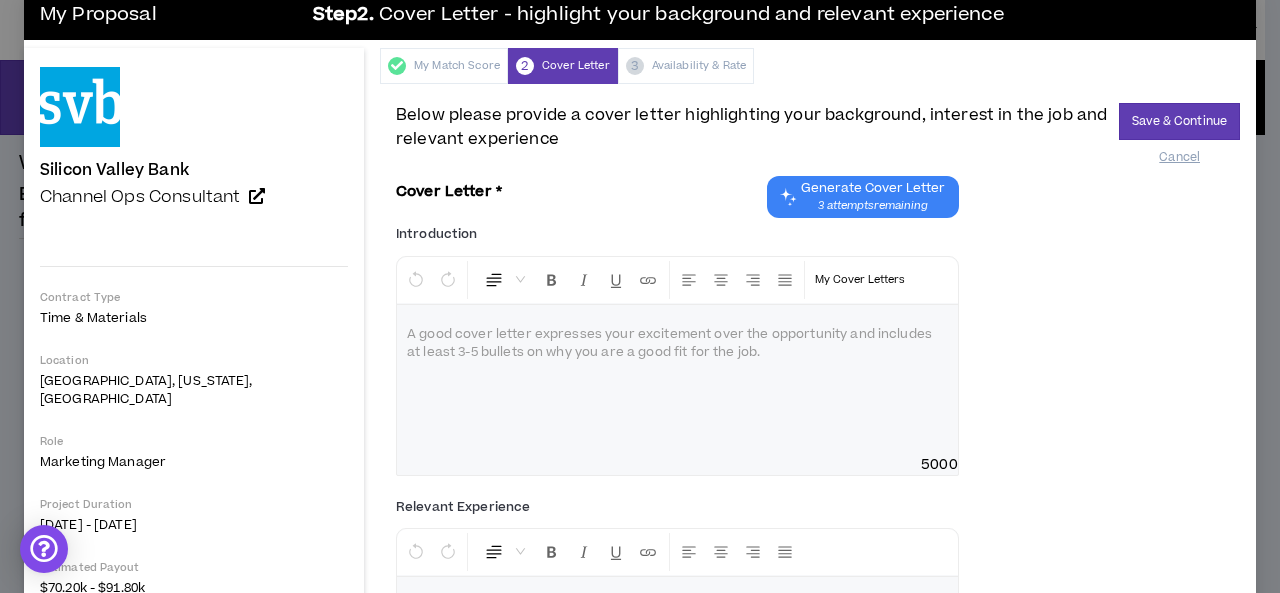 scroll, scrollTop: 0, scrollLeft: 0, axis: both 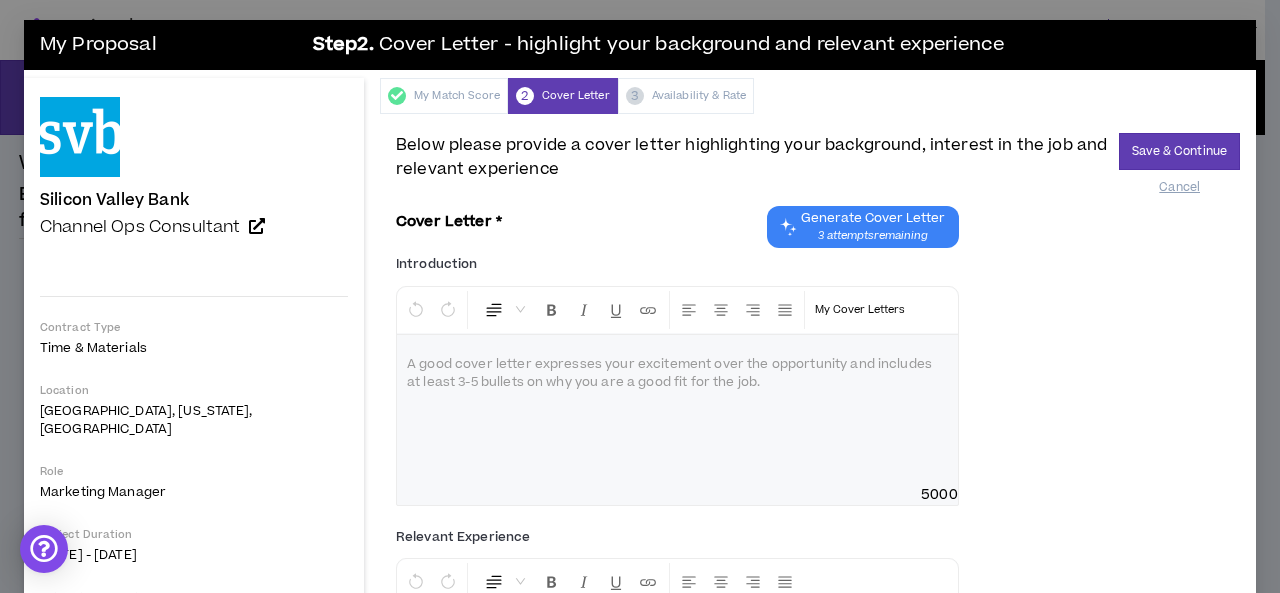 click on "Generate Cover Letter" at bounding box center [873, 218] 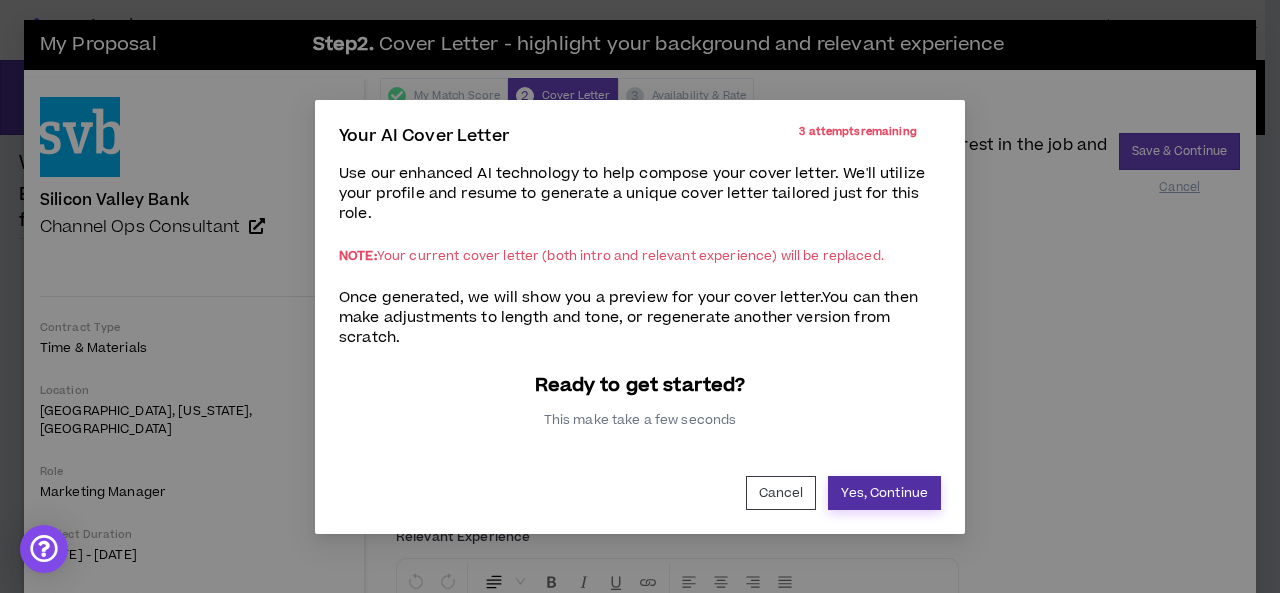 click on "Yes, Continue" at bounding box center (884, 493) 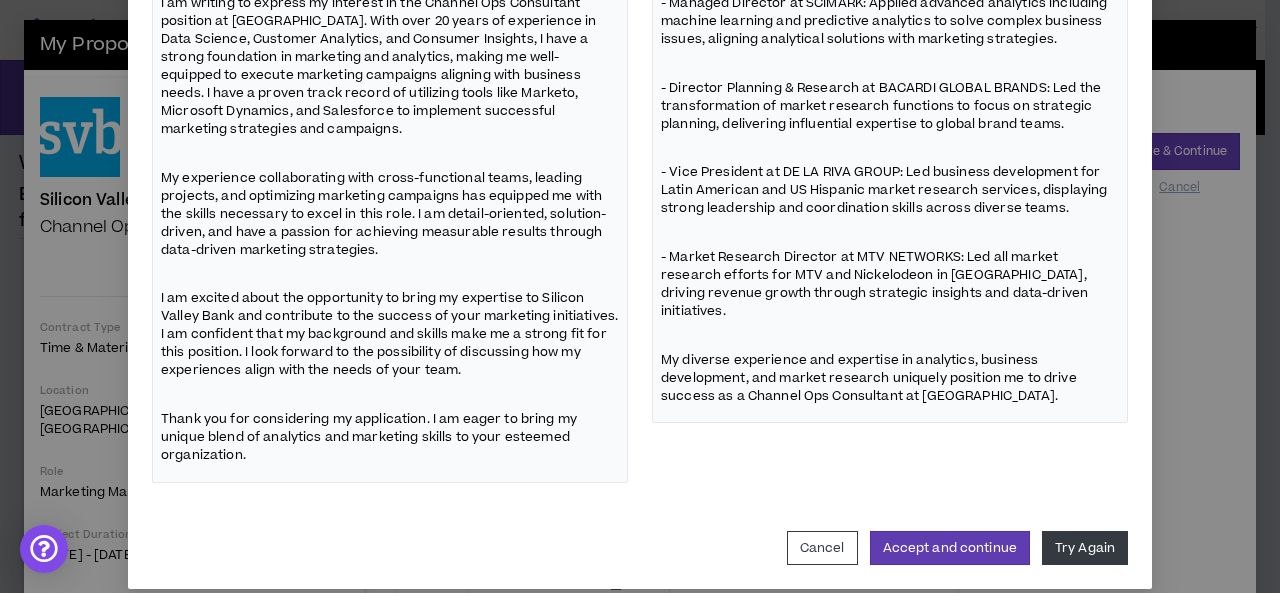 scroll, scrollTop: 400, scrollLeft: 0, axis: vertical 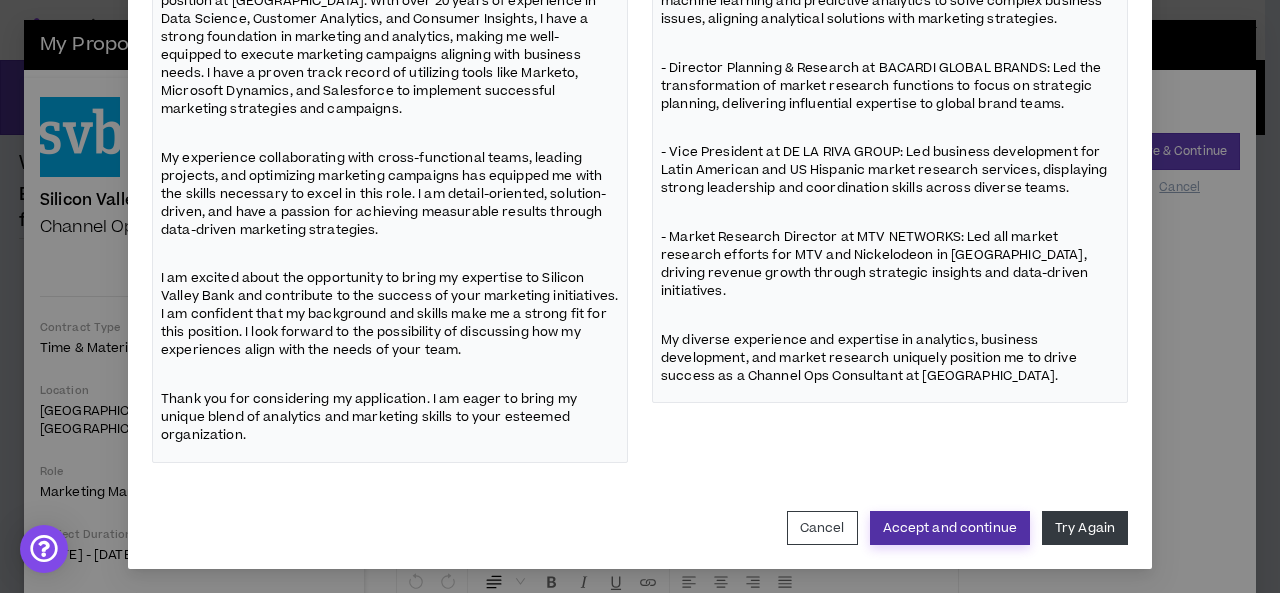 click on "Accept and continue" at bounding box center [950, 528] 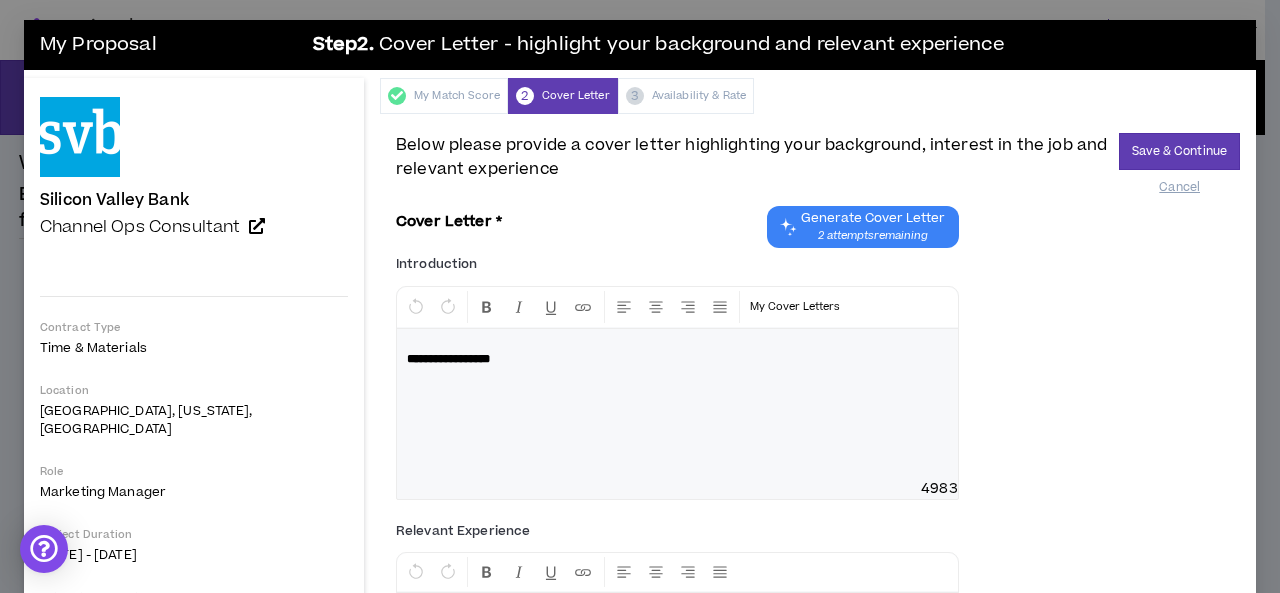 scroll, scrollTop: 300, scrollLeft: 0, axis: vertical 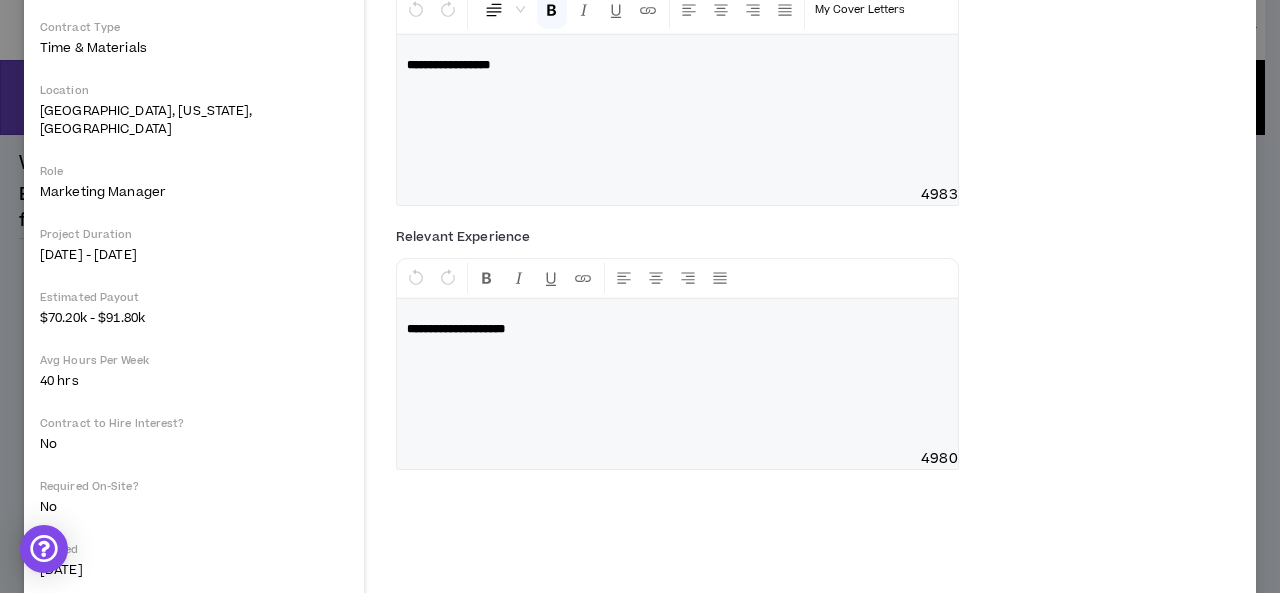 click on "**********" at bounding box center (677, 96) 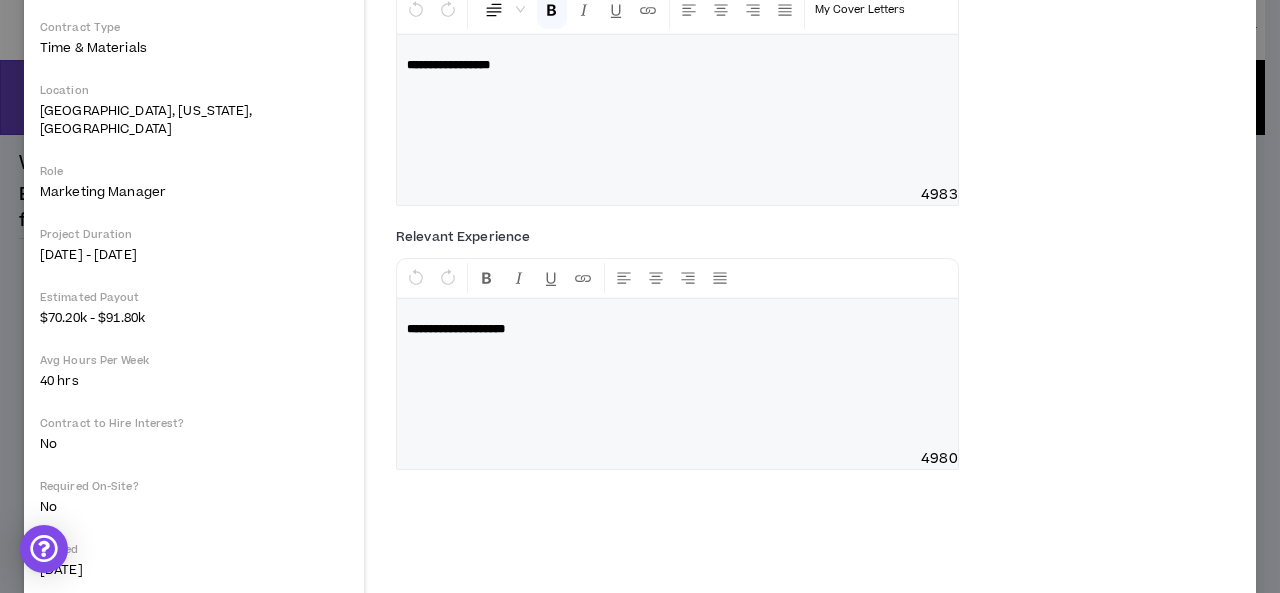 click on "**********" at bounding box center [677, 96] 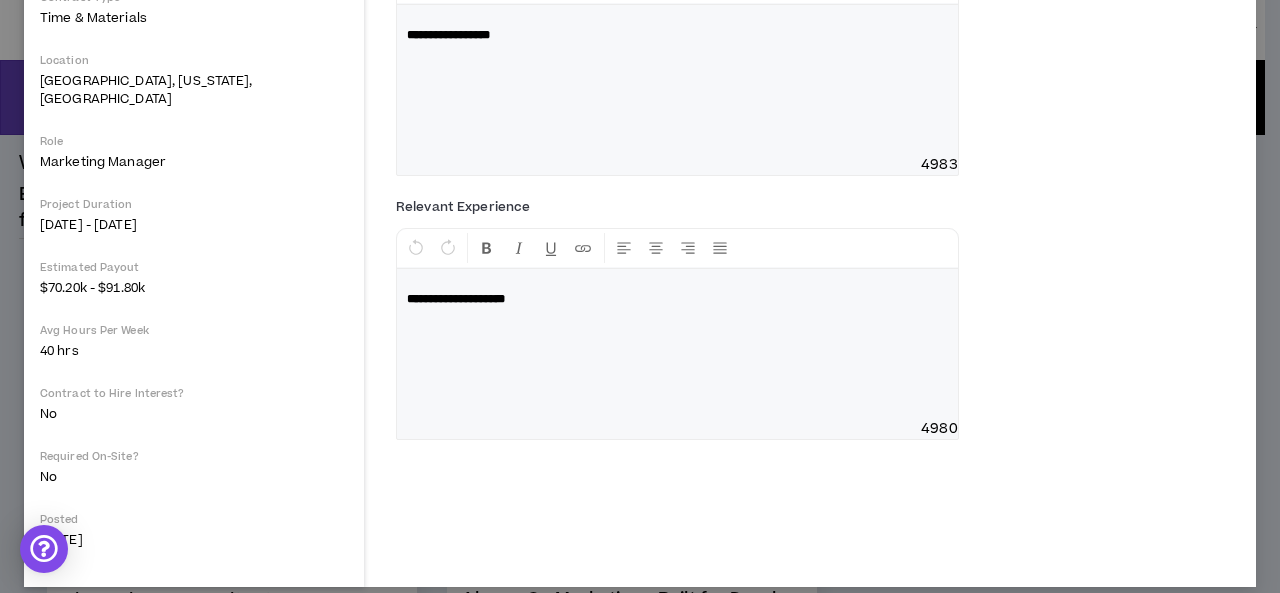 click on "**********" at bounding box center (677, 66) 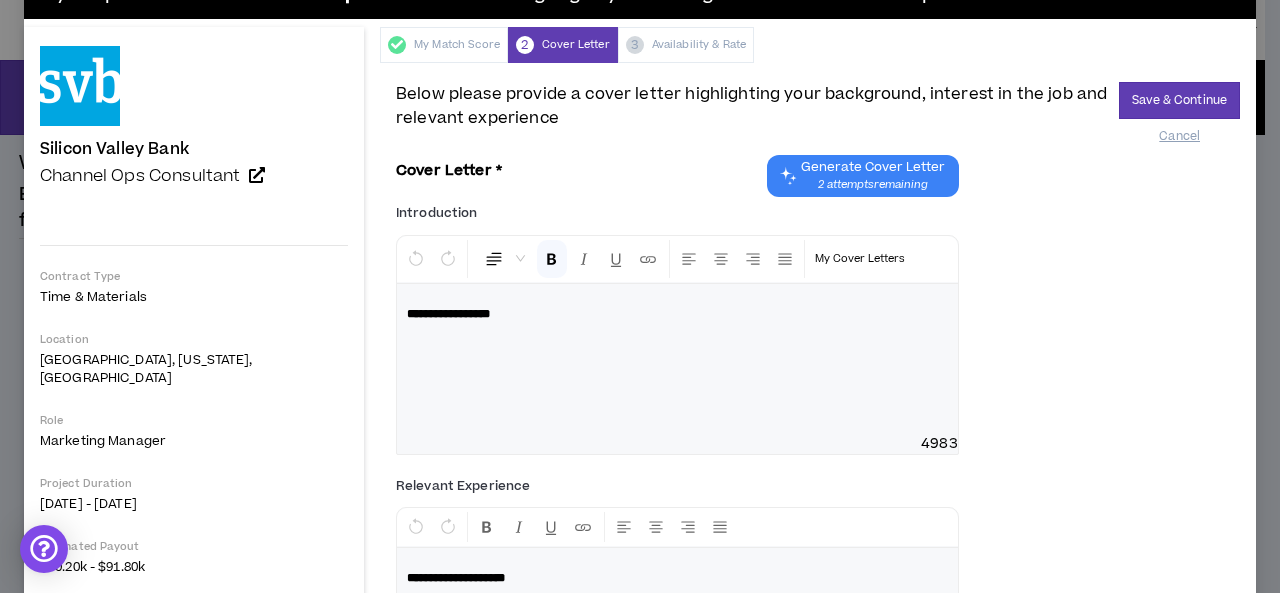 scroll, scrollTop: 30, scrollLeft: 0, axis: vertical 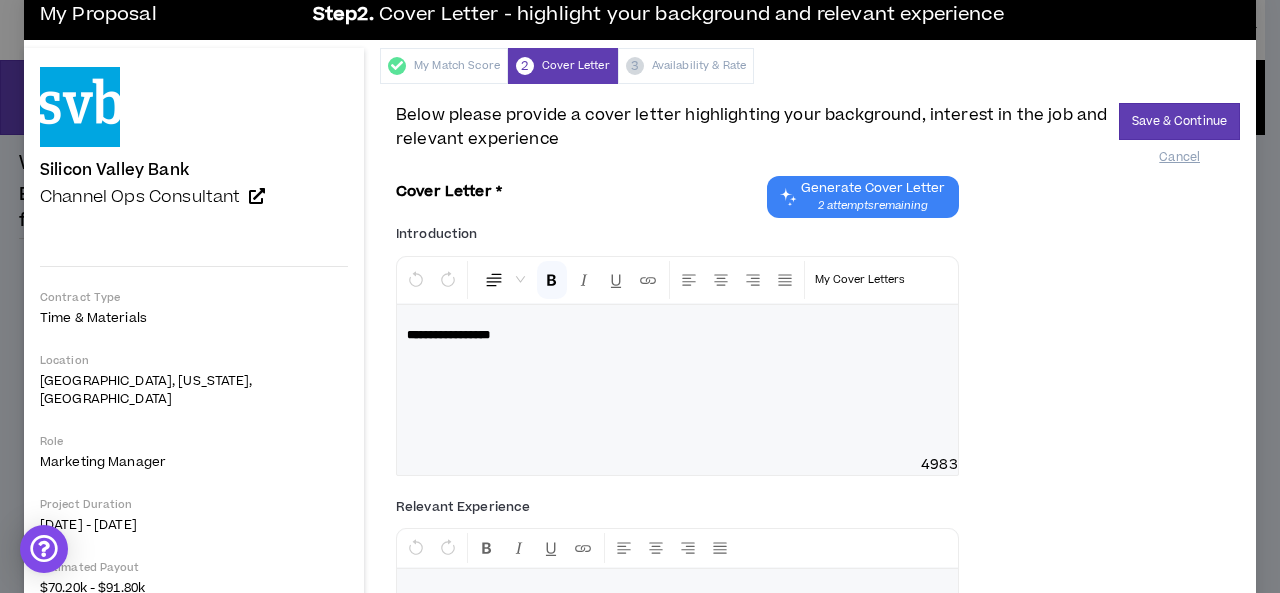 click on "**********" at bounding box center [677, 366] 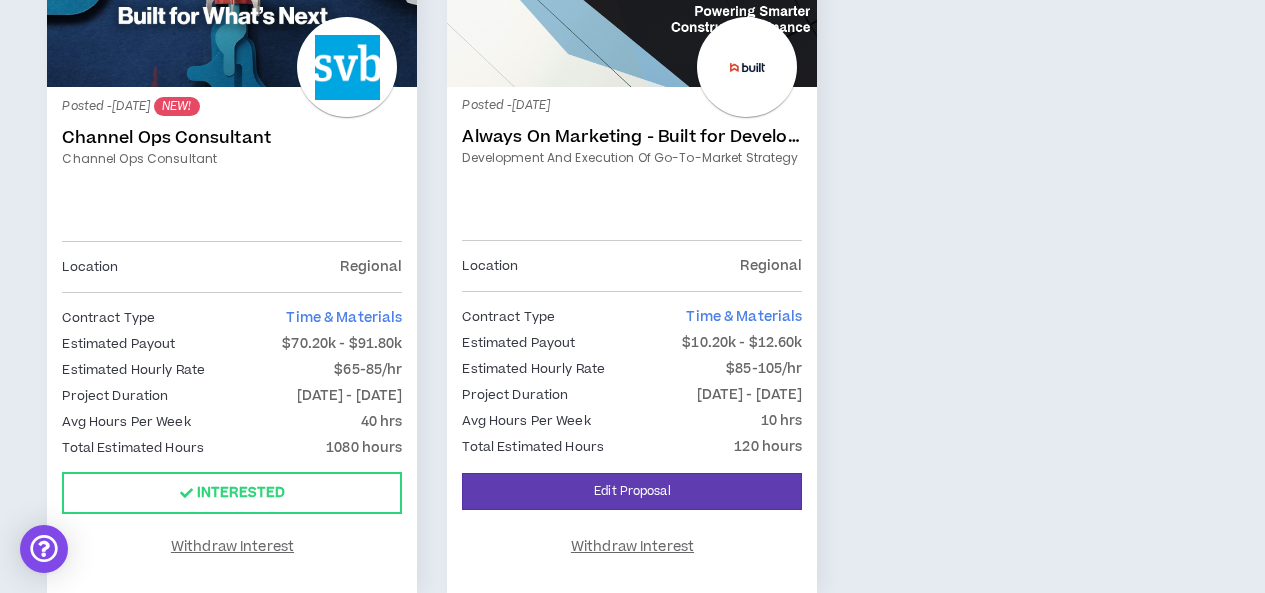 scroll, scrollTop: 467, scrollLeft: 0, axis: vertical 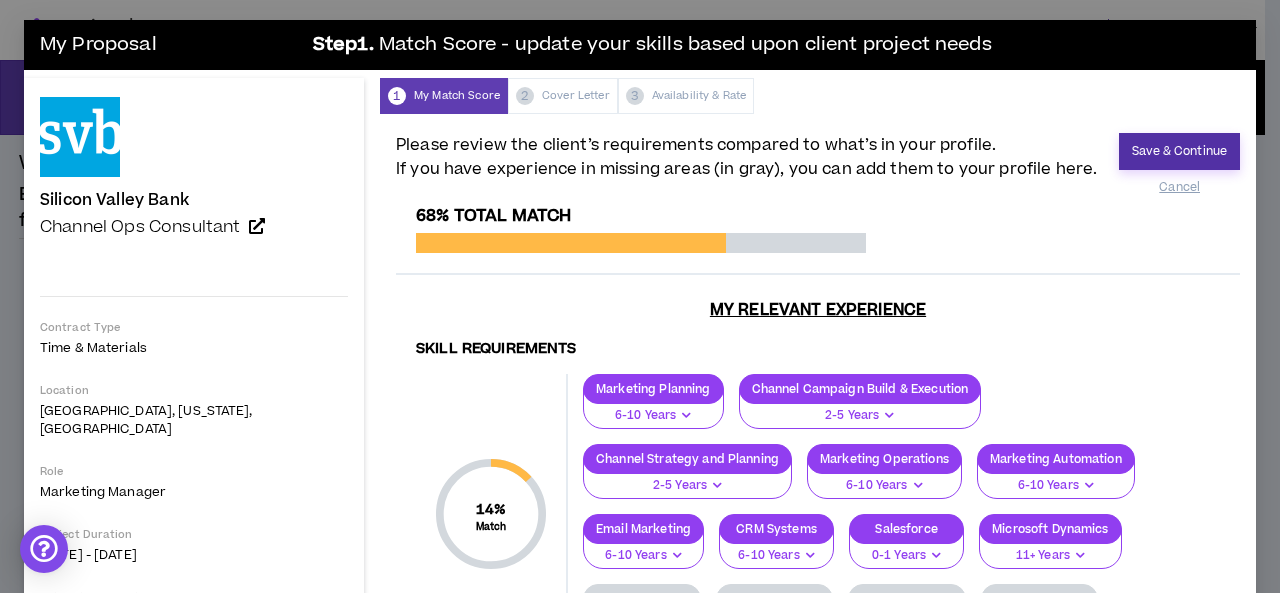 click on "Save & Continue" at bounding box center [1179, 151] 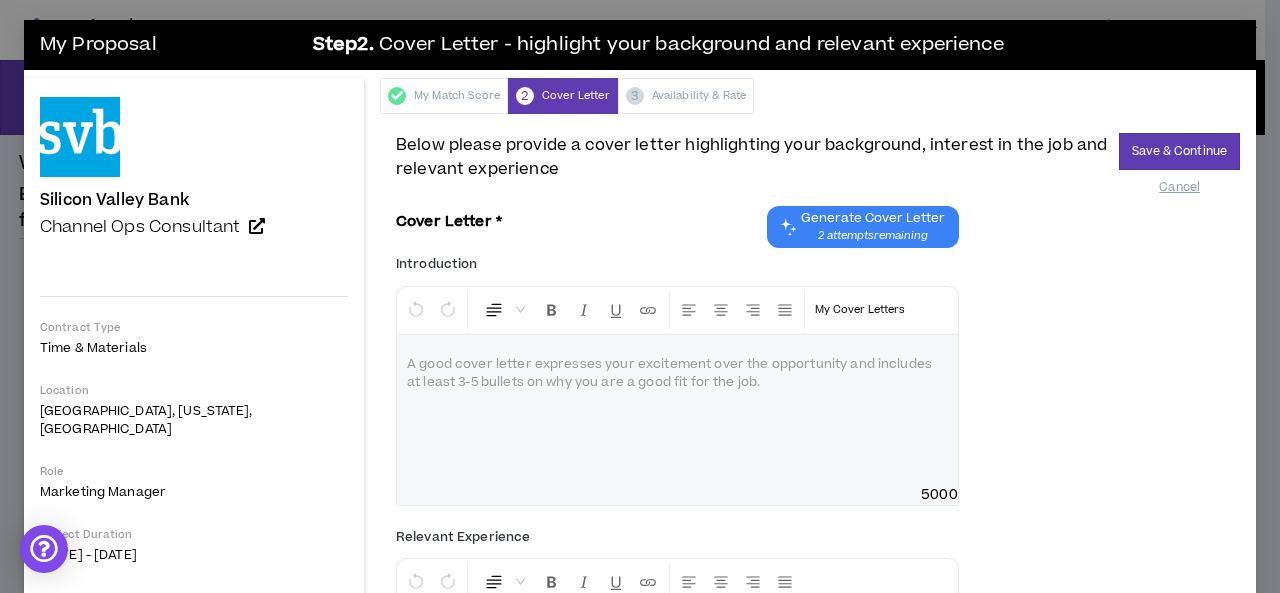 click on "2 attempts  remaining" at bounding box center [873, 236] 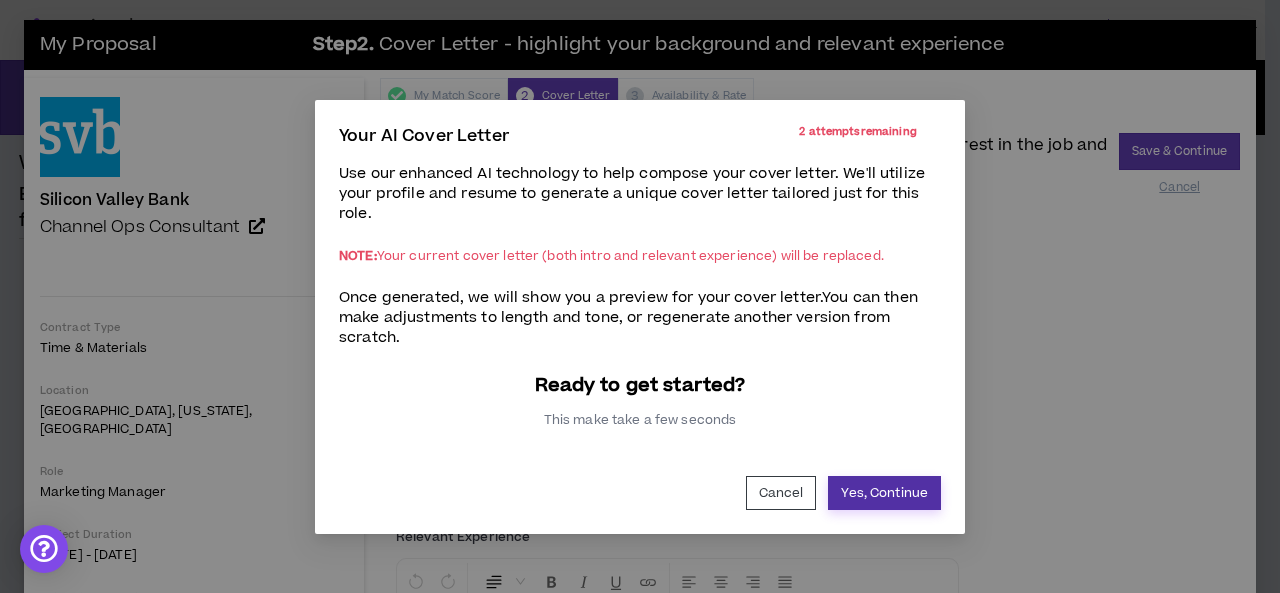 click on "Yes, Continue" at bounding box center (884, 493) 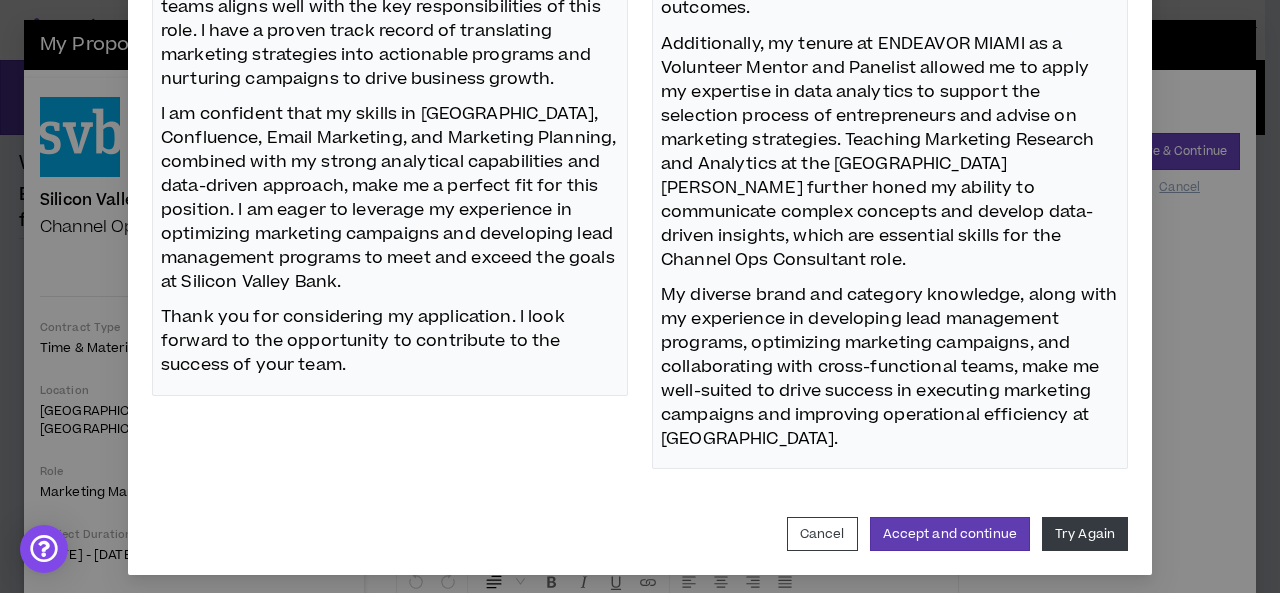 scroll, scrollTop: 623, scrollLeft: 0, axis: vertical 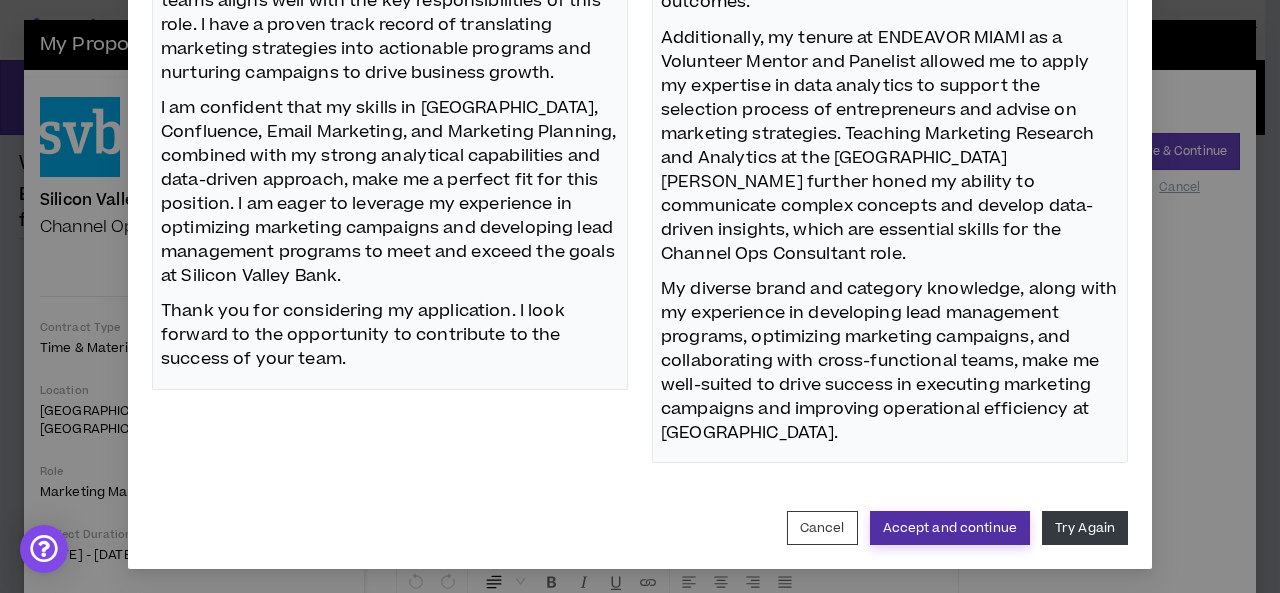 click on "Accept and continue" at bounding box center (950, 528) 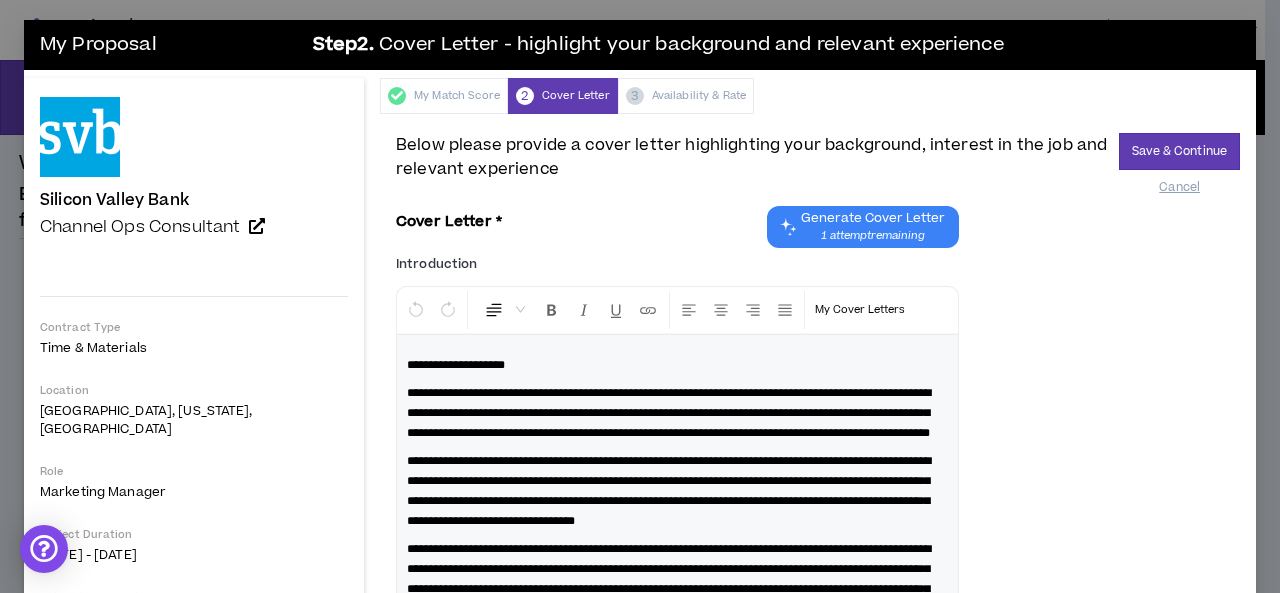 scroll, scrollTop: 691, scrollLeft: 0, axis: vertical 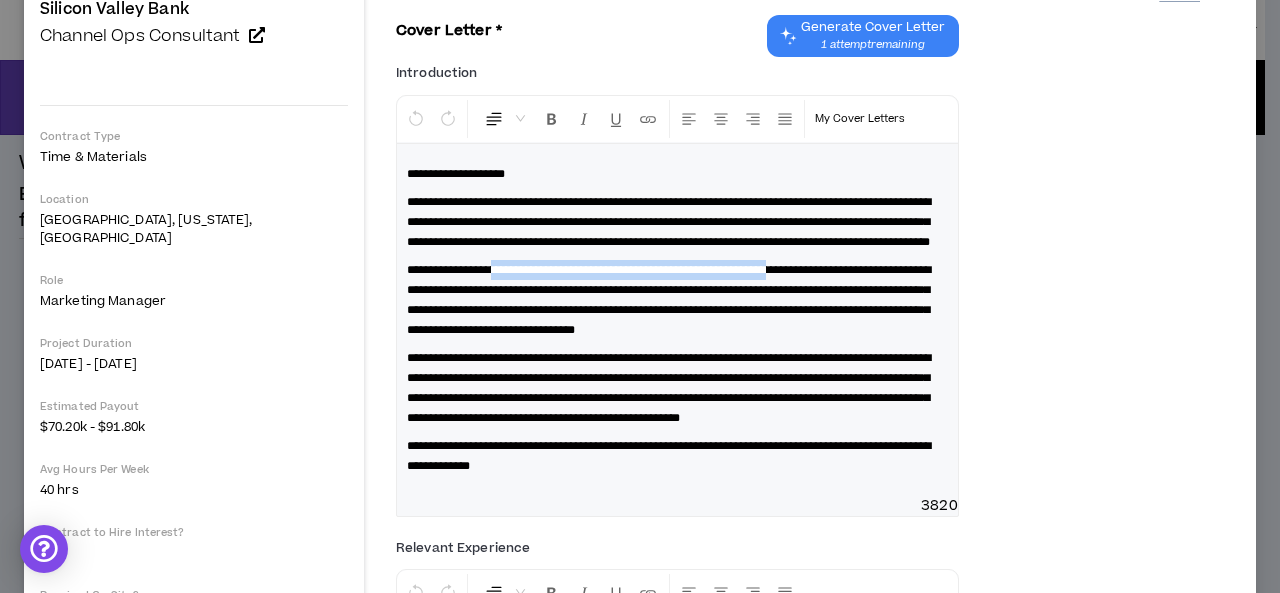 drag, startPoint x: 792, startPoint y: 291, endPoint x: 447, endPoint y: 286, distance: 345.03622 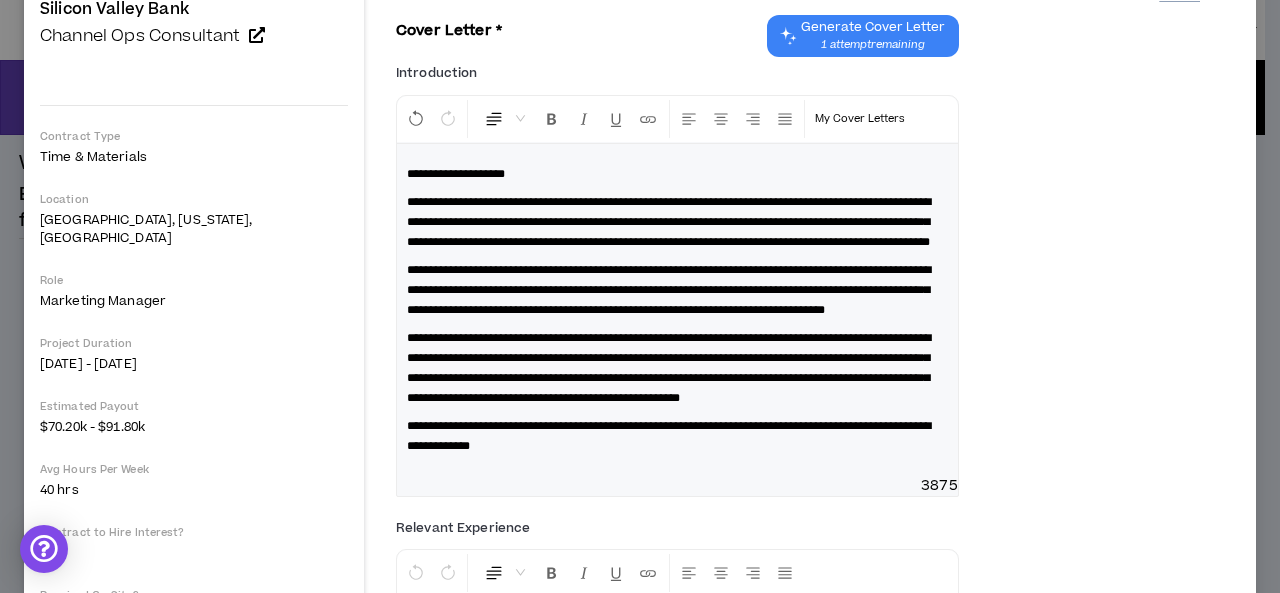 click on "**********" at bounding box center [669, 290] 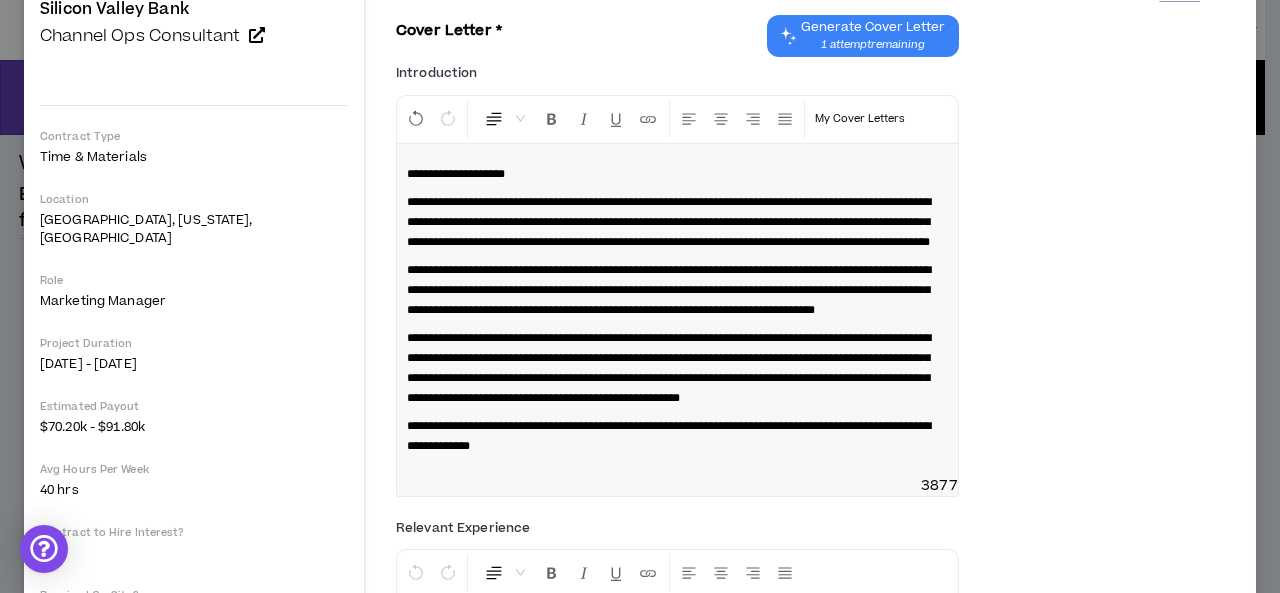 click on "**********" at bounding box center [669, 368] 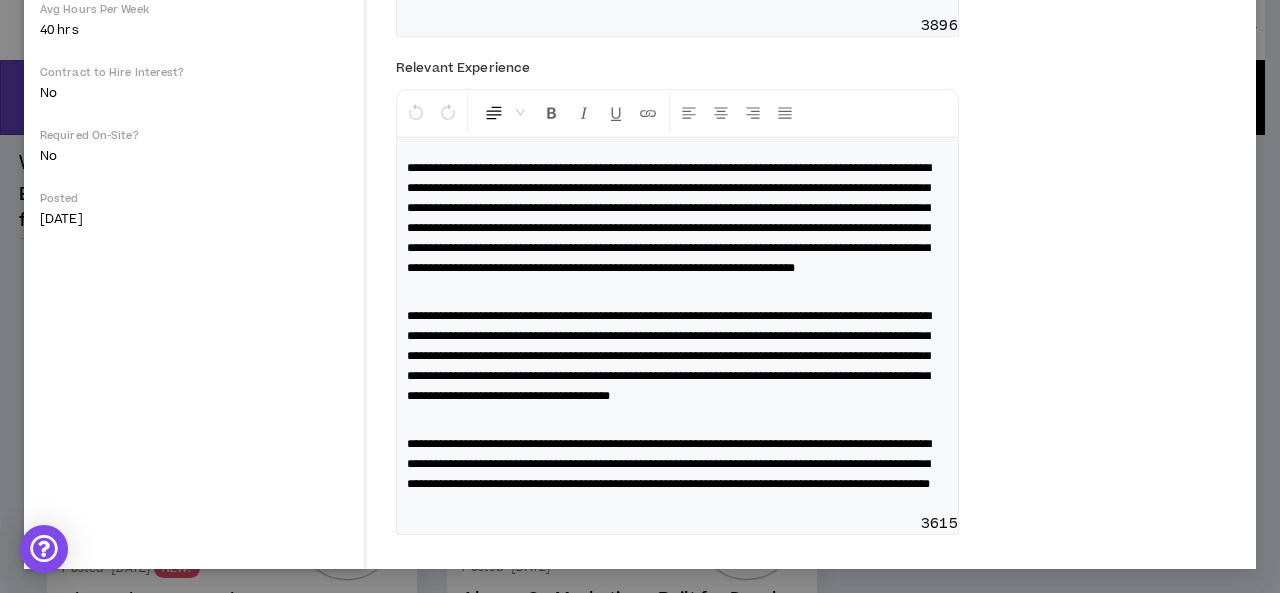 scroll, scrollTop: 791, scrollLeft: 0, axis: vertical 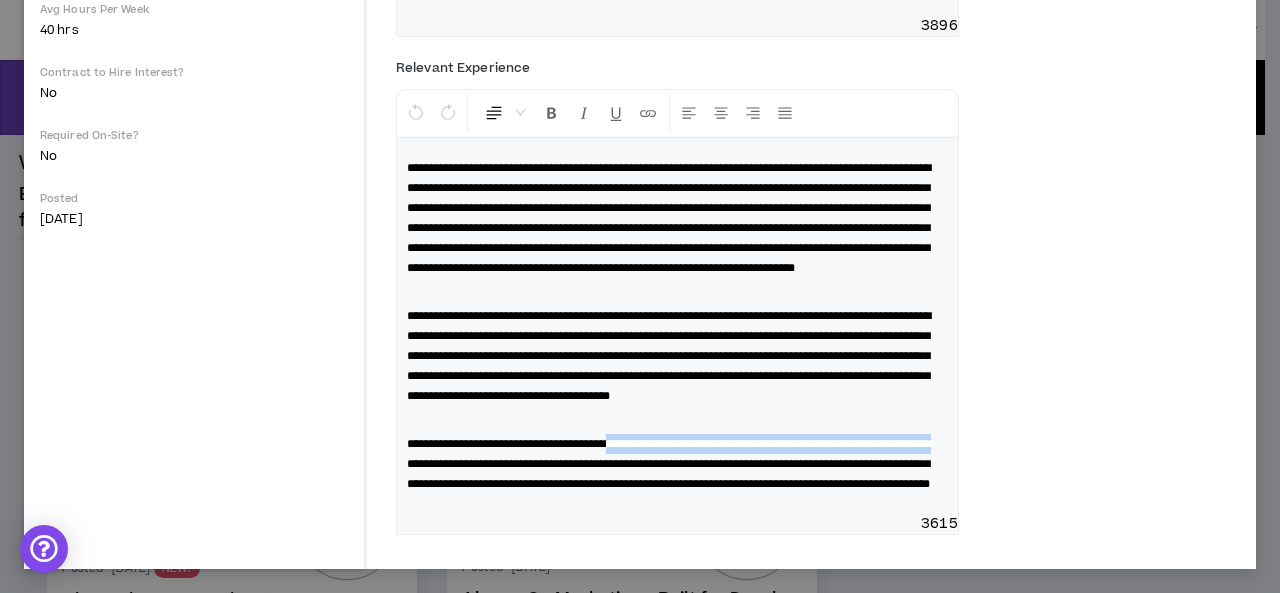 drag, startPoint x: 603, startPoint y: 422, endPoint x: 482, endPoint y: 447, distance: 123.55566 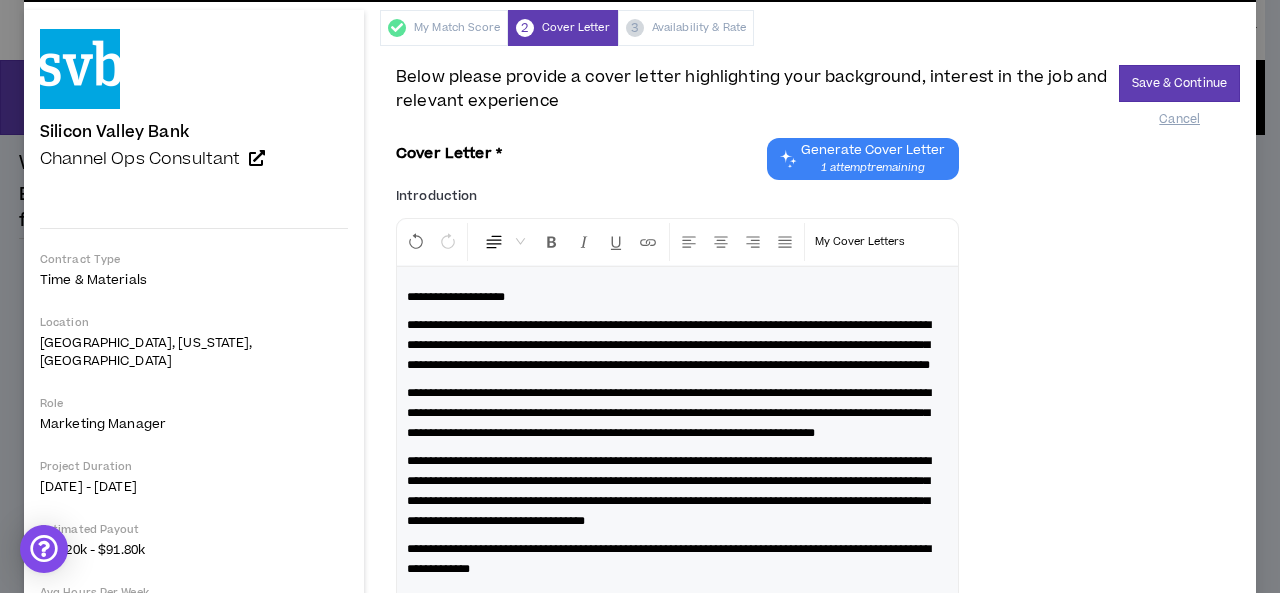 scroll, scrollTop: 0, scrollLeft: 0, axis: both 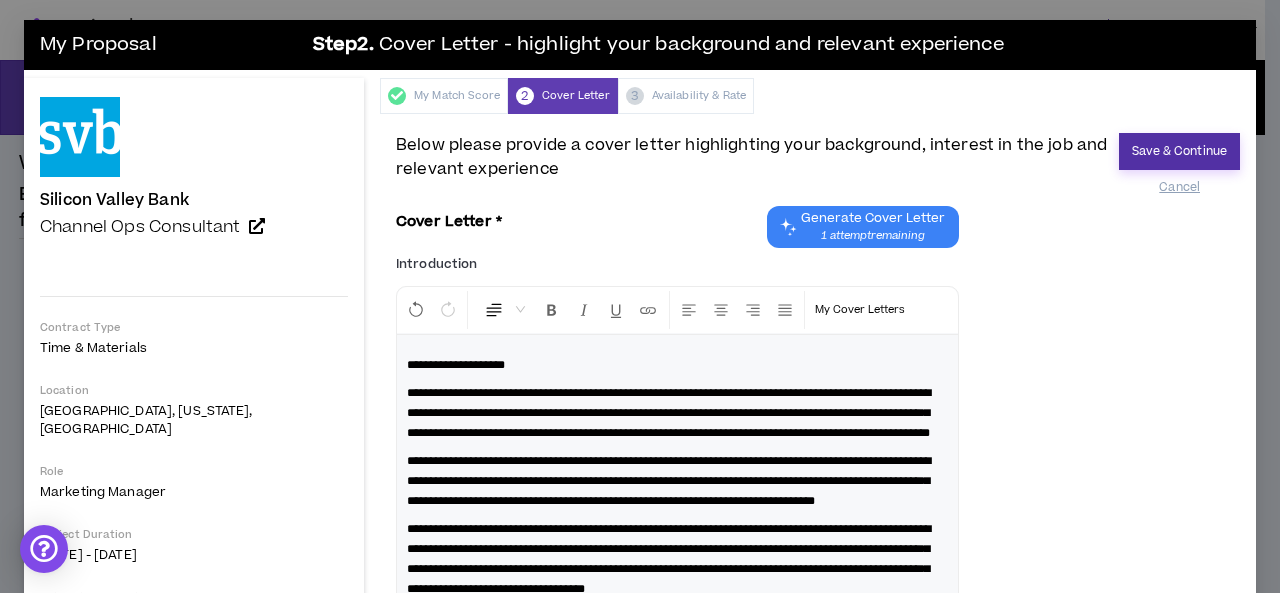 click on "Save & Continue" at bounding box center [1179, 151] 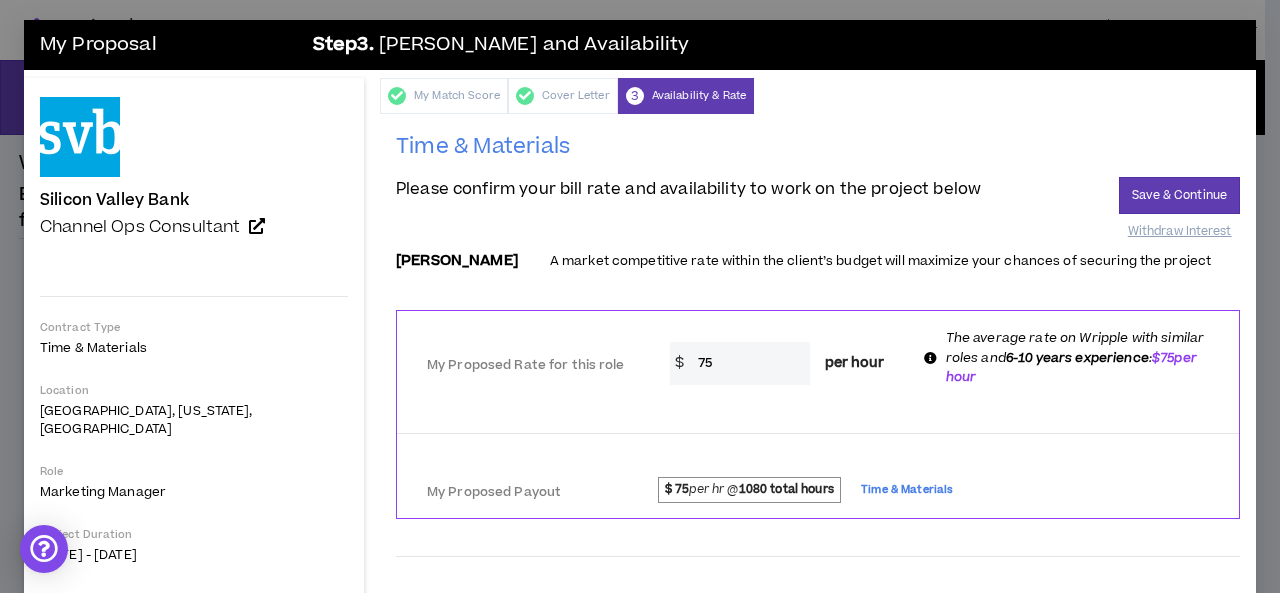click on "75" at bounding box center (749, 363) 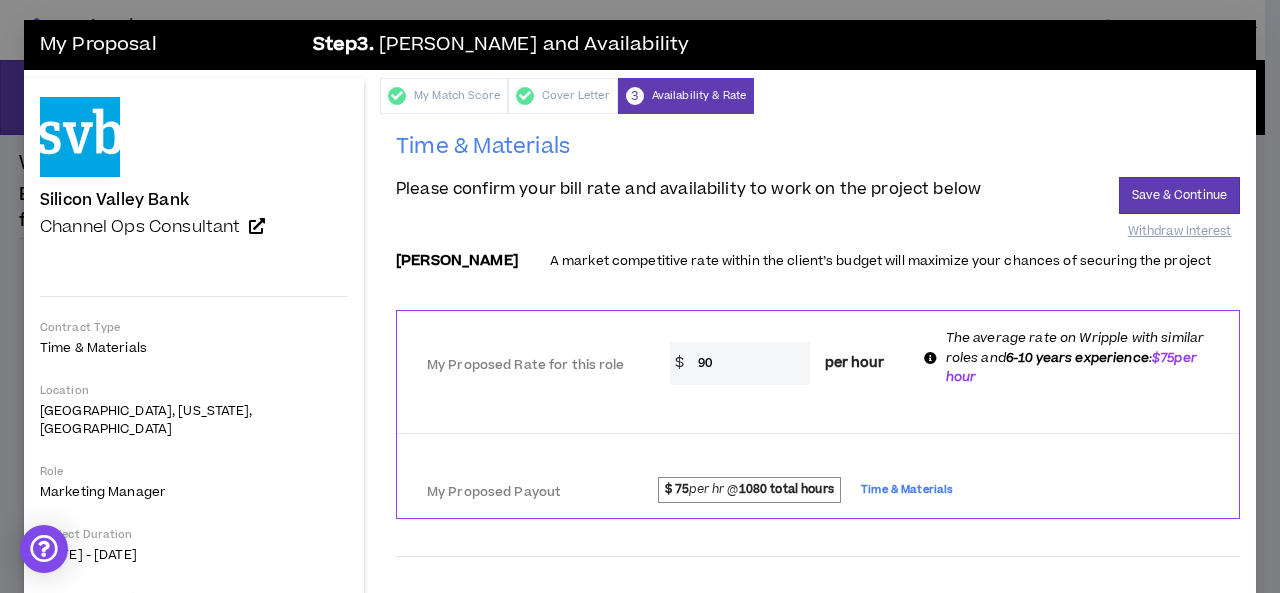 type on "90" 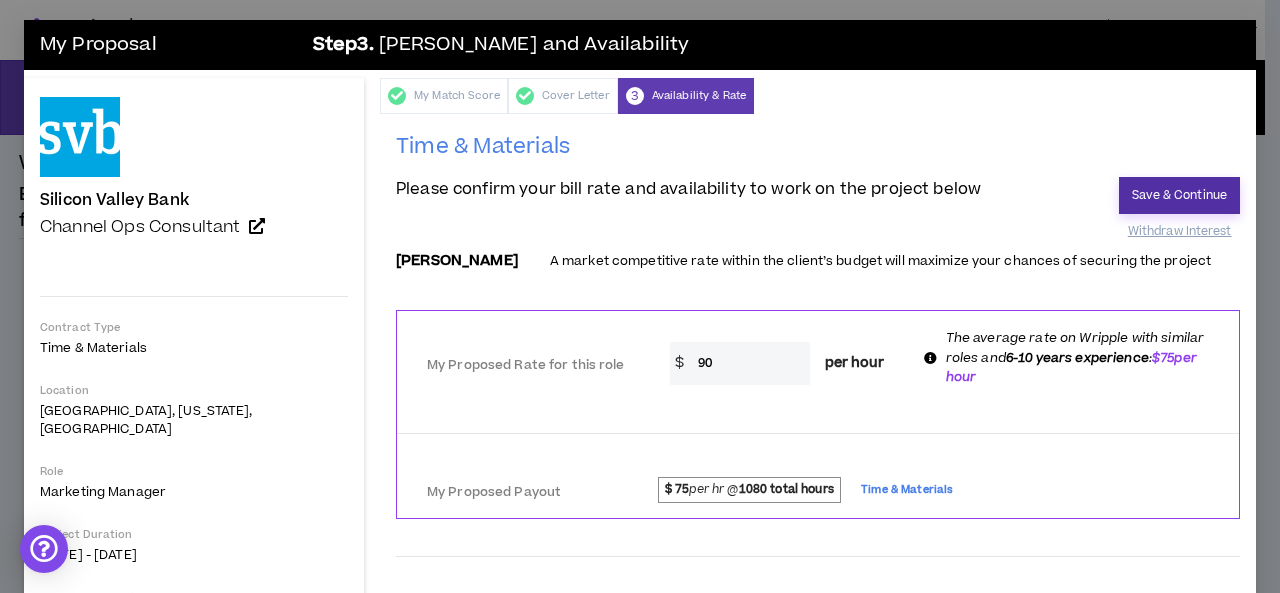 click on "Save & Continue" at bounding box center [1179, 195] 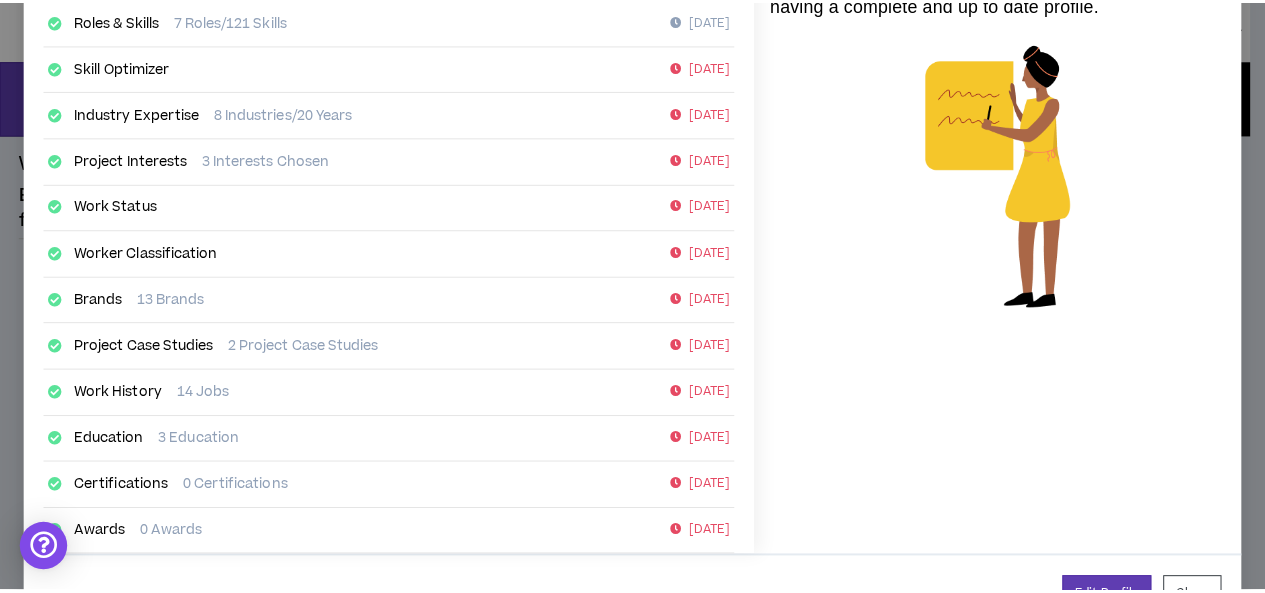 scroll, scrollTop: 412, scrollLeft: 0, axis: vertical 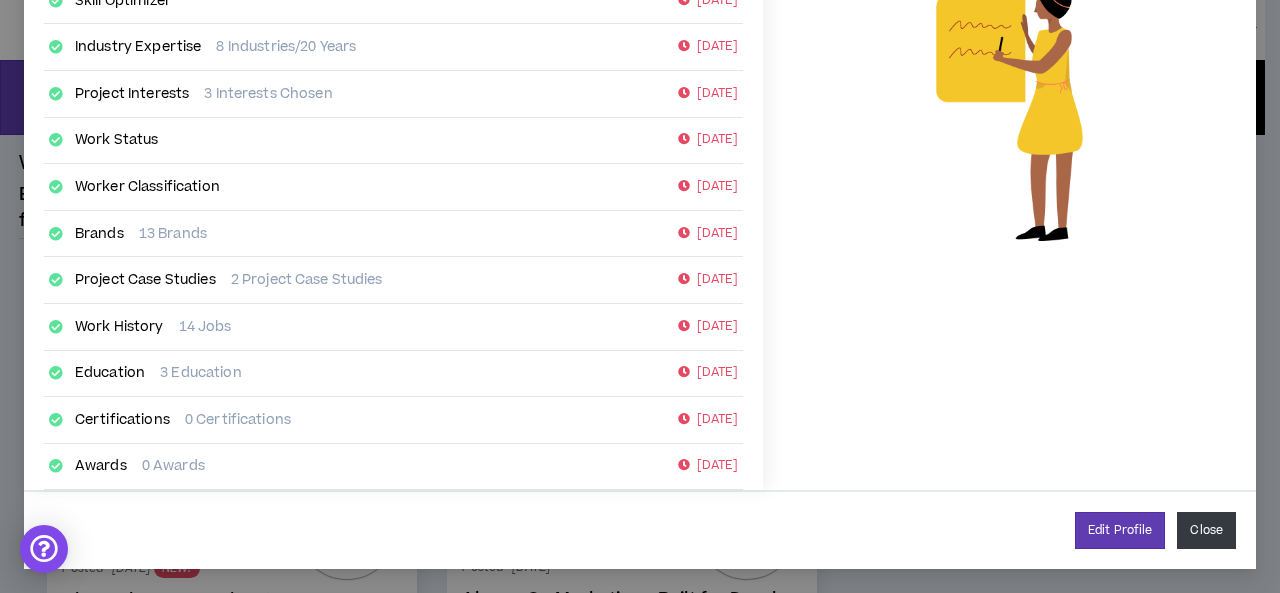 click on "Close" at bounding box center [1206, 530] 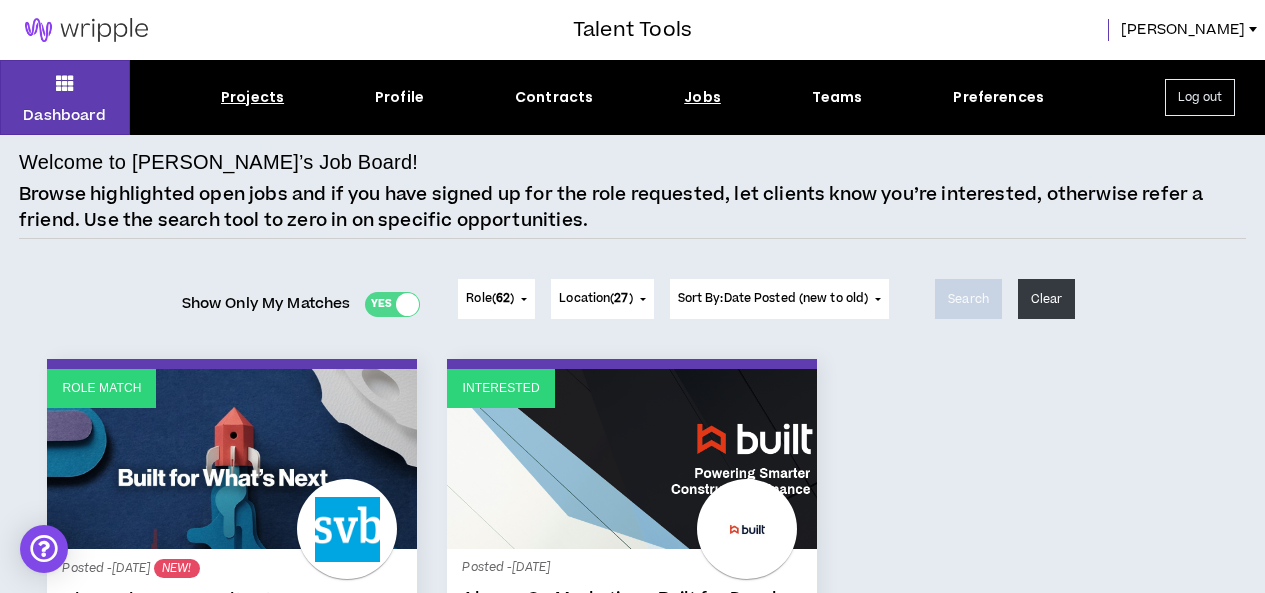 click on "Projects" at bounding box center (252, 97) 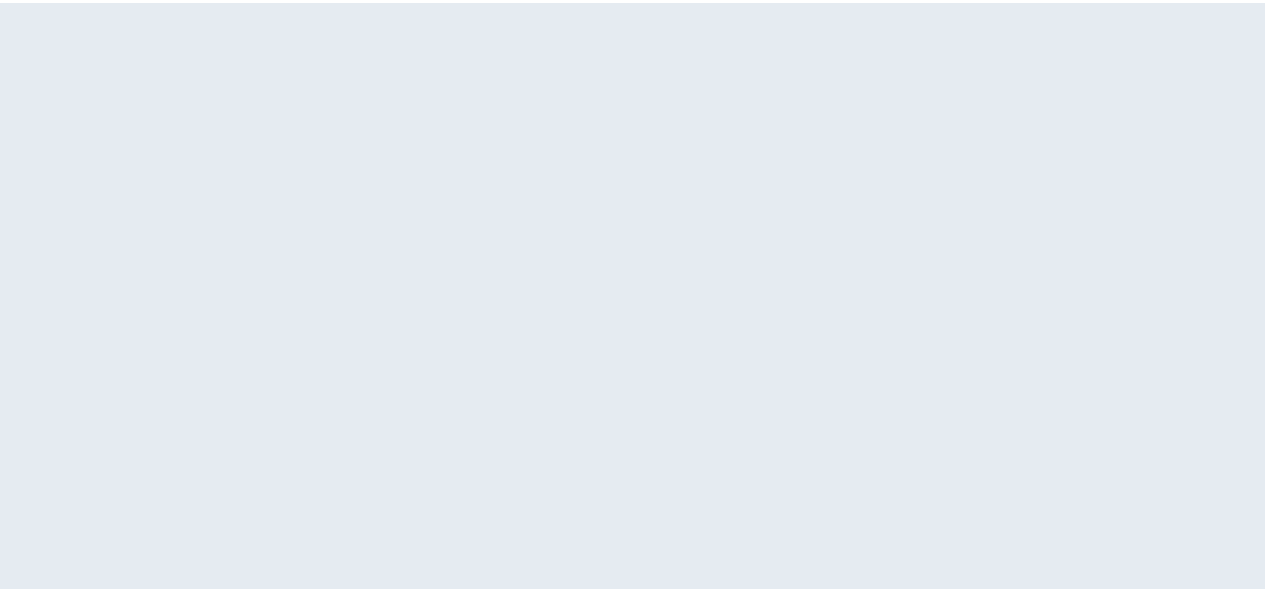scroll, scrollTop: 0, scrollLeft: 0, axis: both 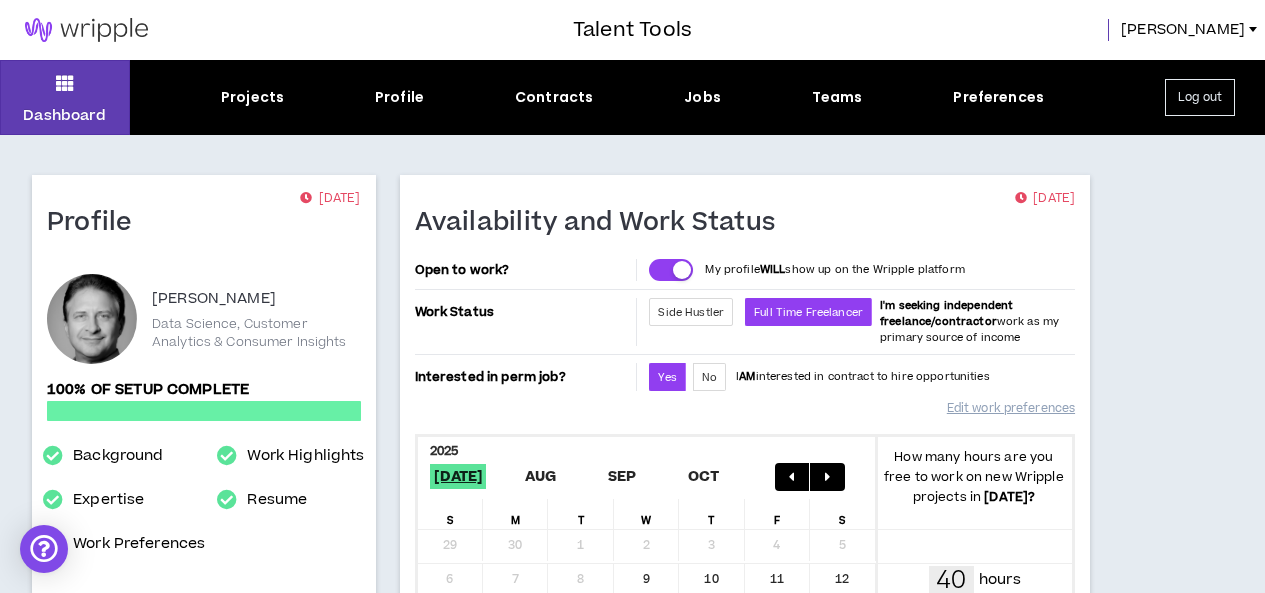 click on "1" at bounding box center [195, 1009] 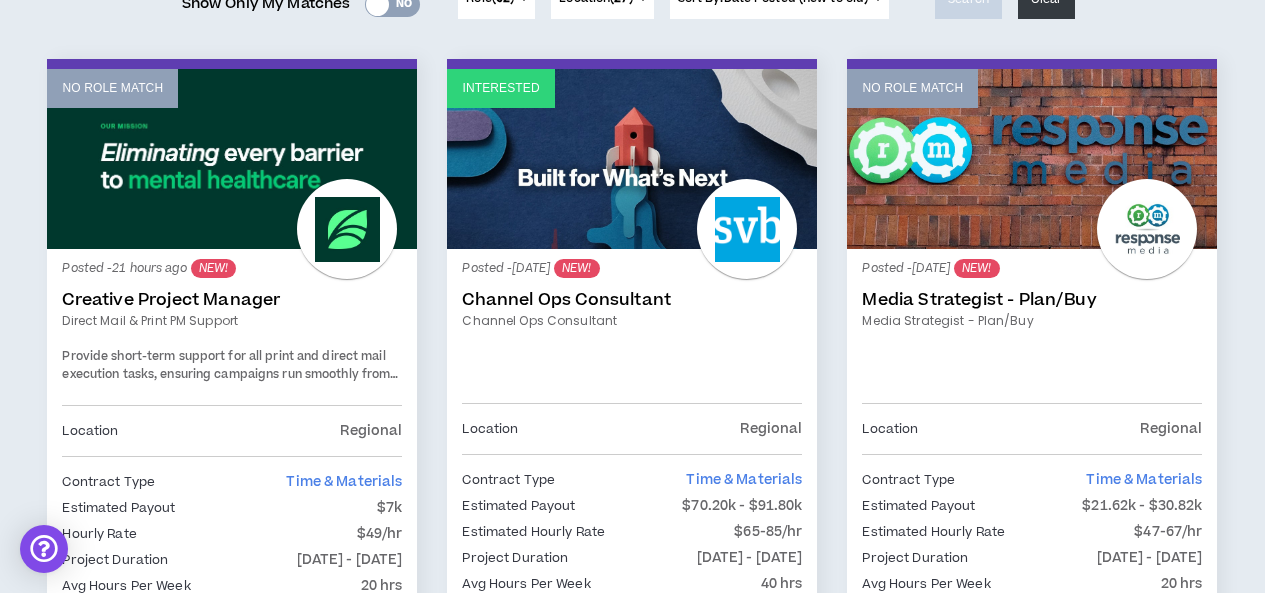scroll, scrollTop: 400, scrollLeft: 0, axis: vertical 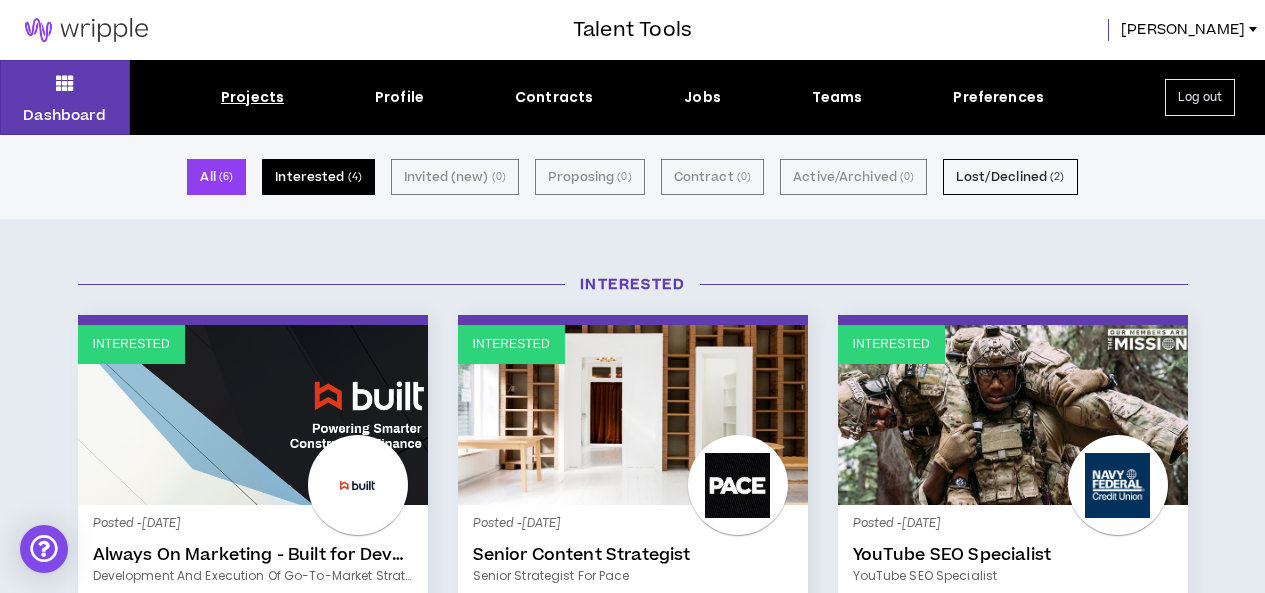 click on "Interested   ( 4 )" at bounding box center [318, 177] 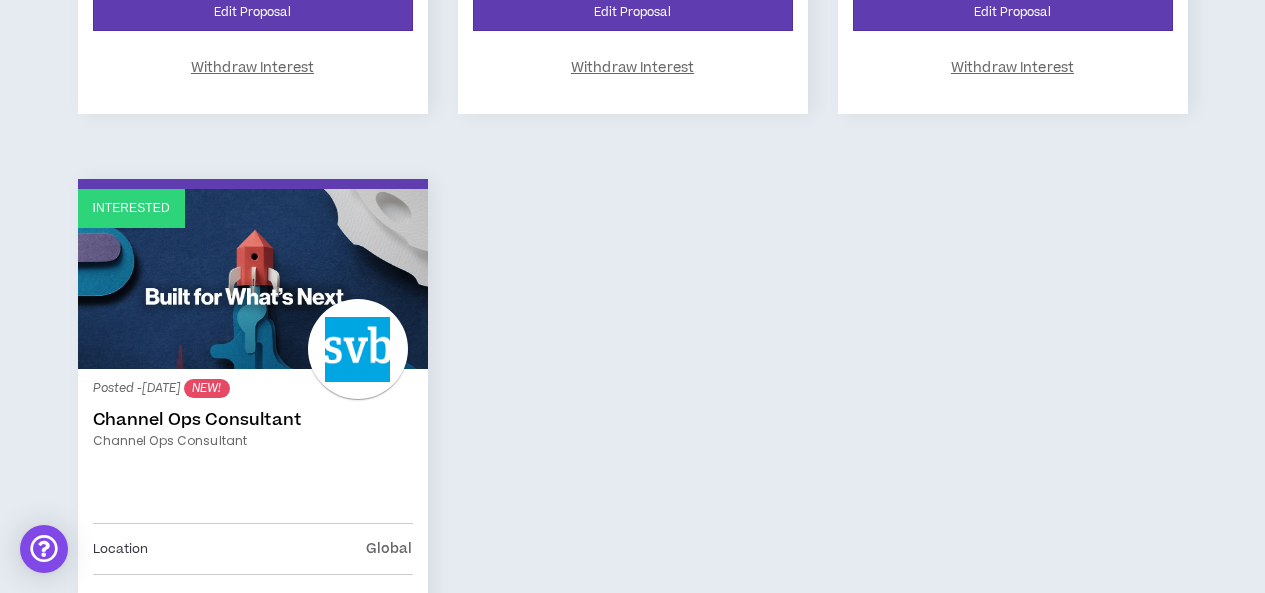 scroll, scrollTop: 900, scrollLeft: 0, axis: vertical 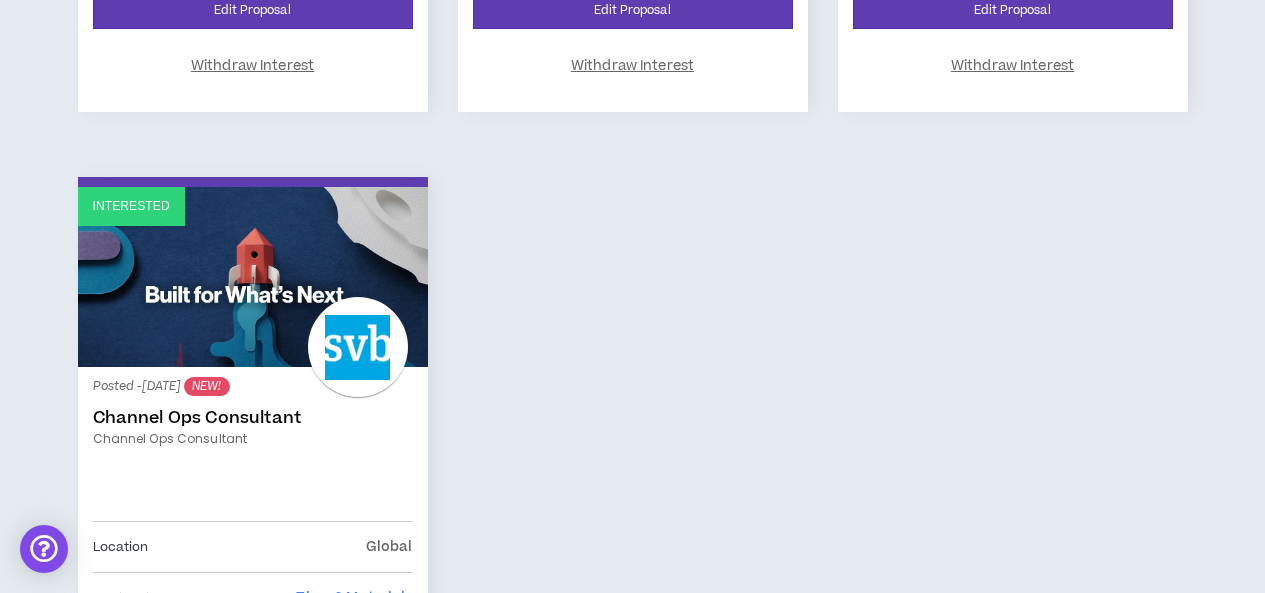 click on "Interested" at bounding box center [253, 277] 